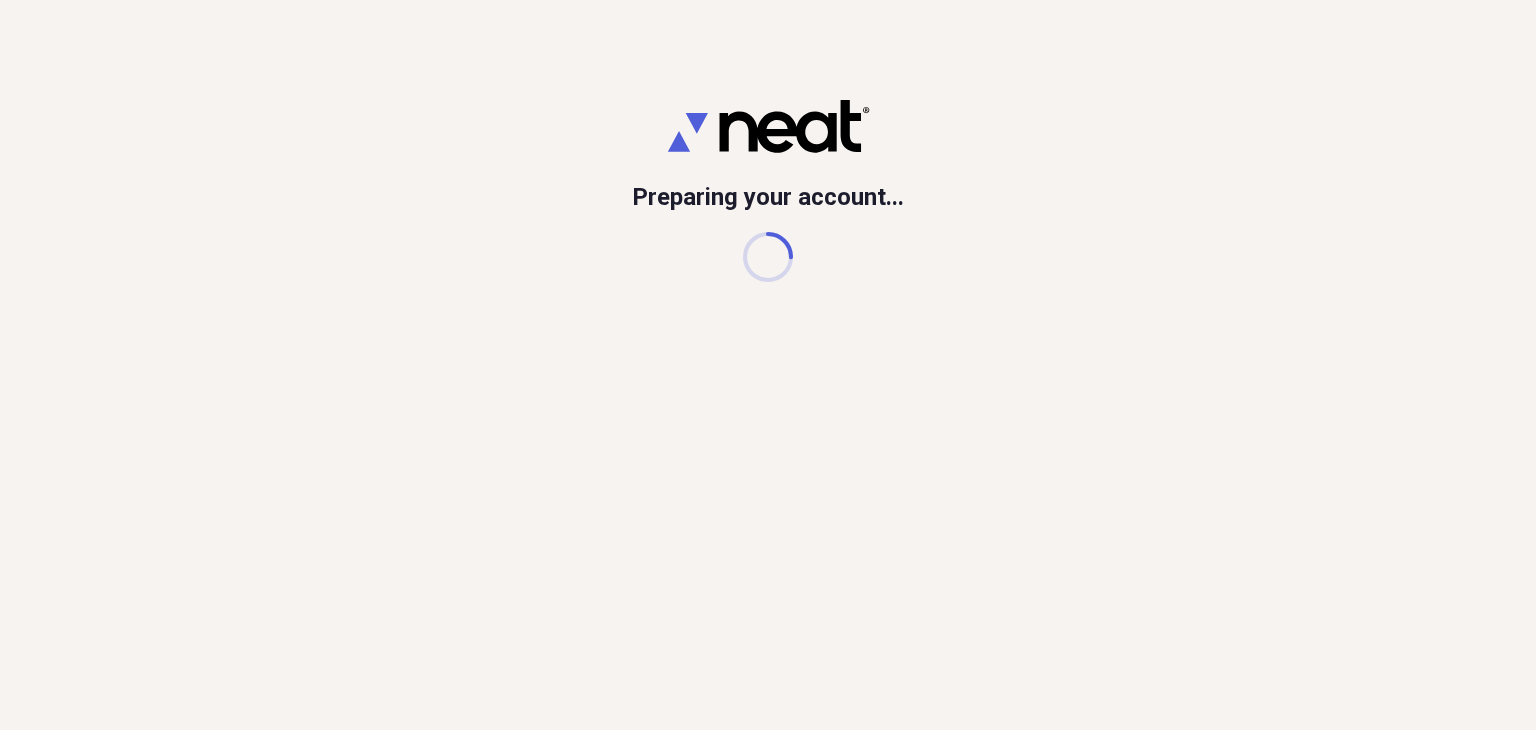 scroll, scrollTop: 0, scrollLeft: 0, axis: both 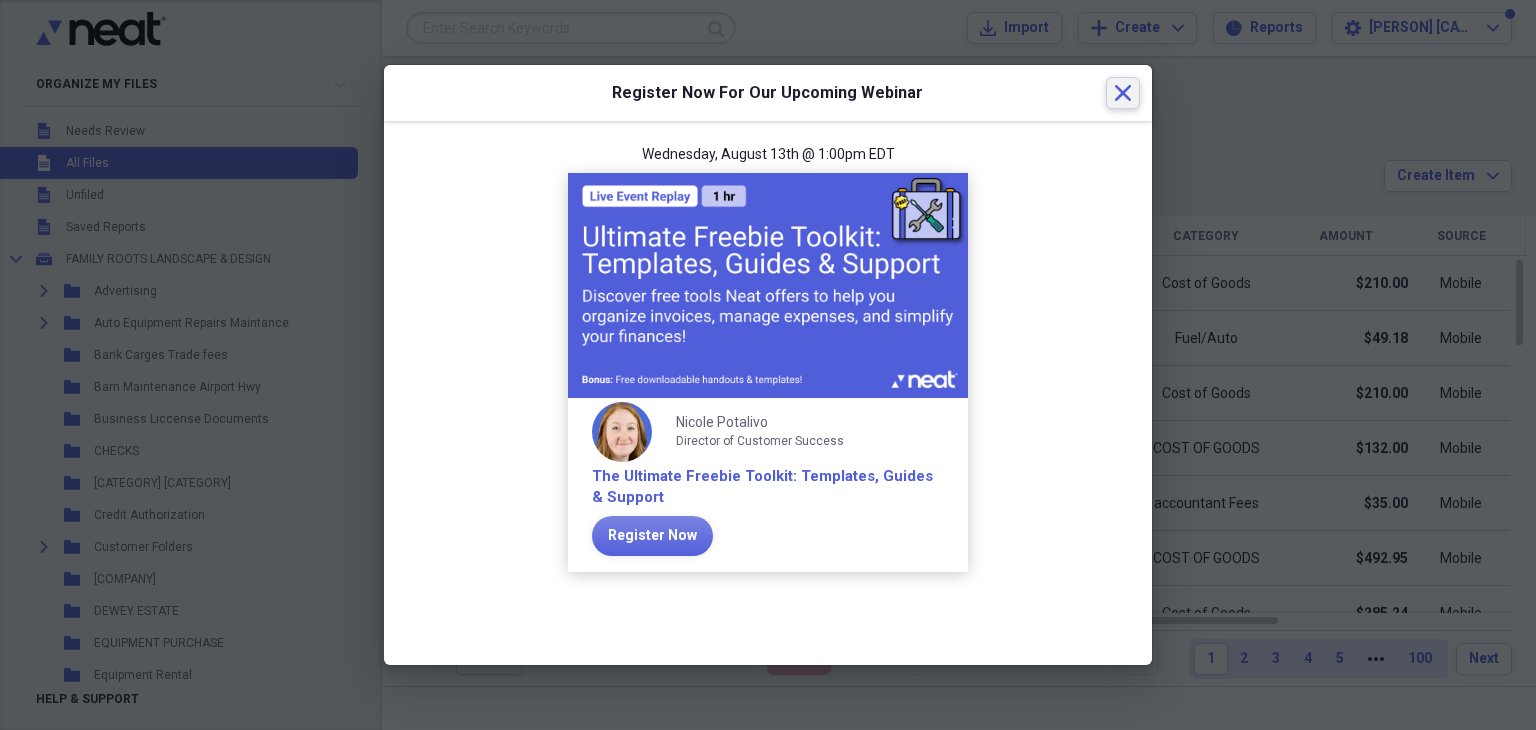 click on "Close" 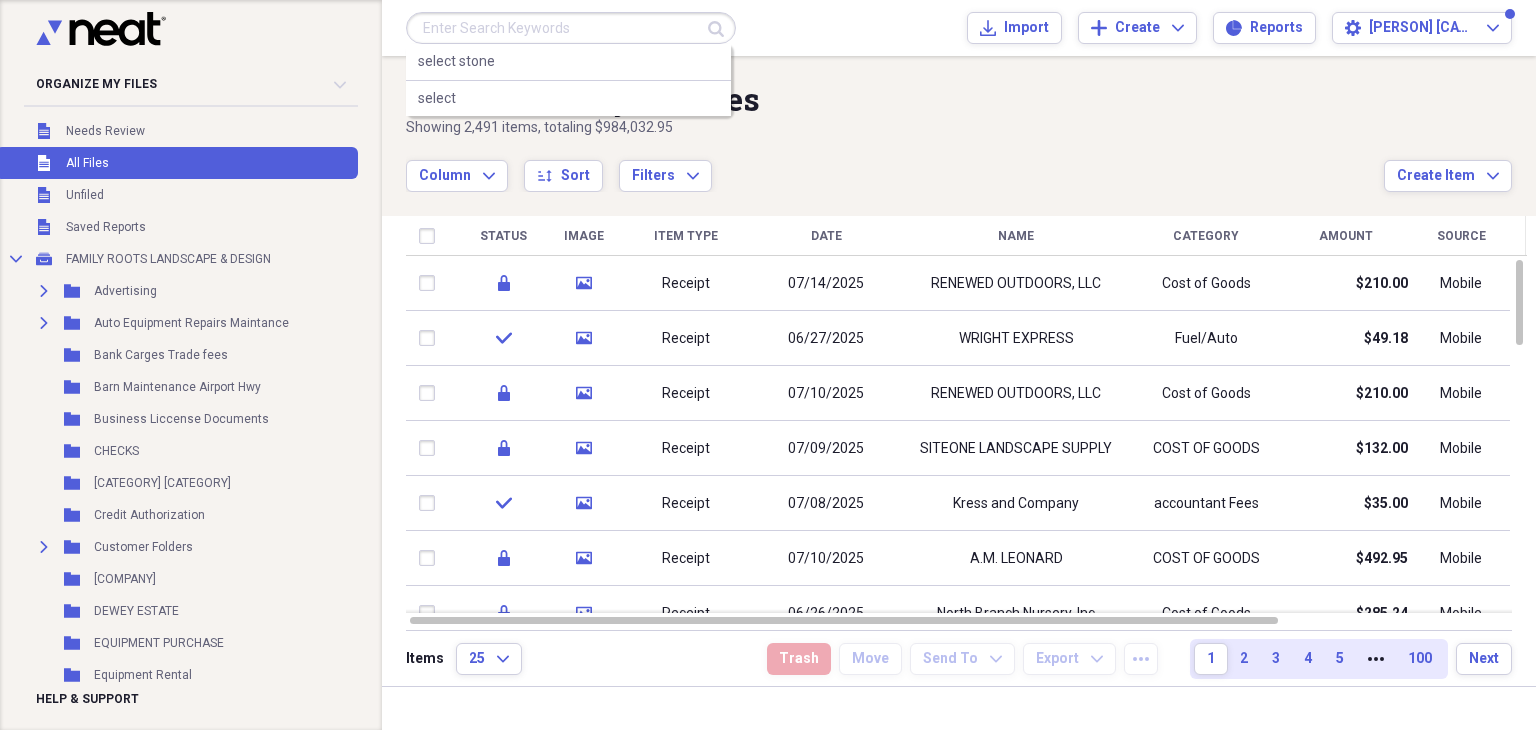 click at bounding box center [571, 28] 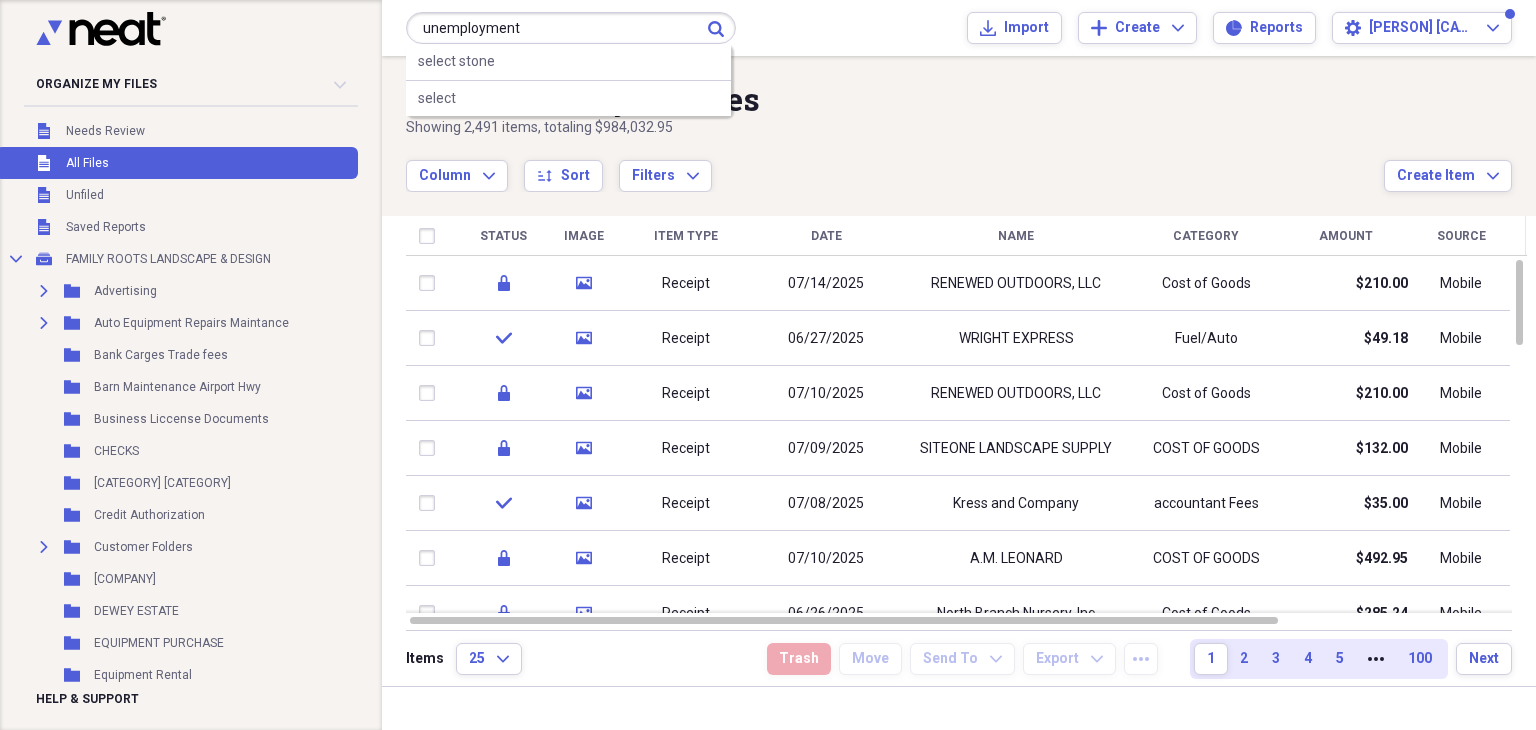 type on "unemployment" 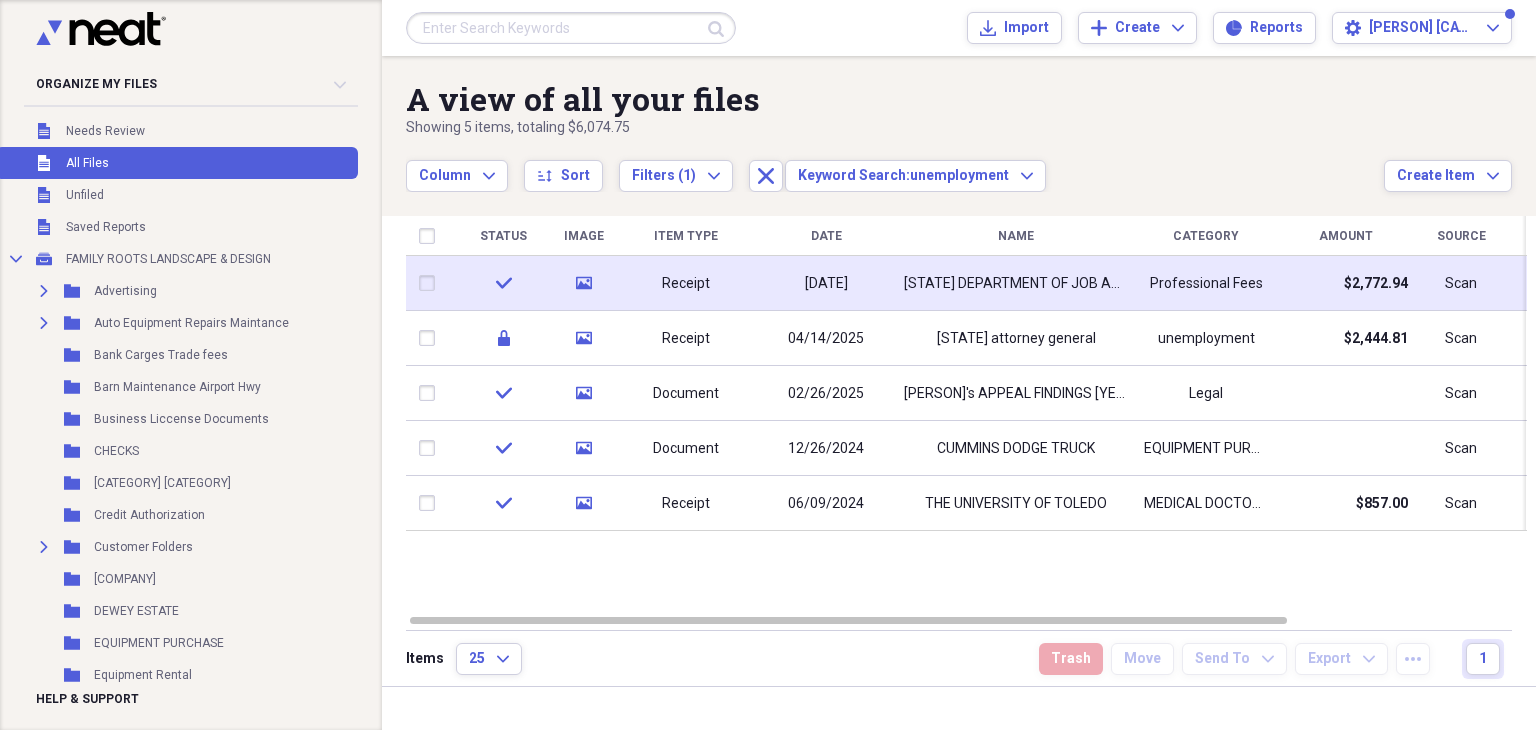 click on "[STATE] DEPARTMENT OF JOB AND FAMILY SERVICES" at bounding box center (1016, 283) 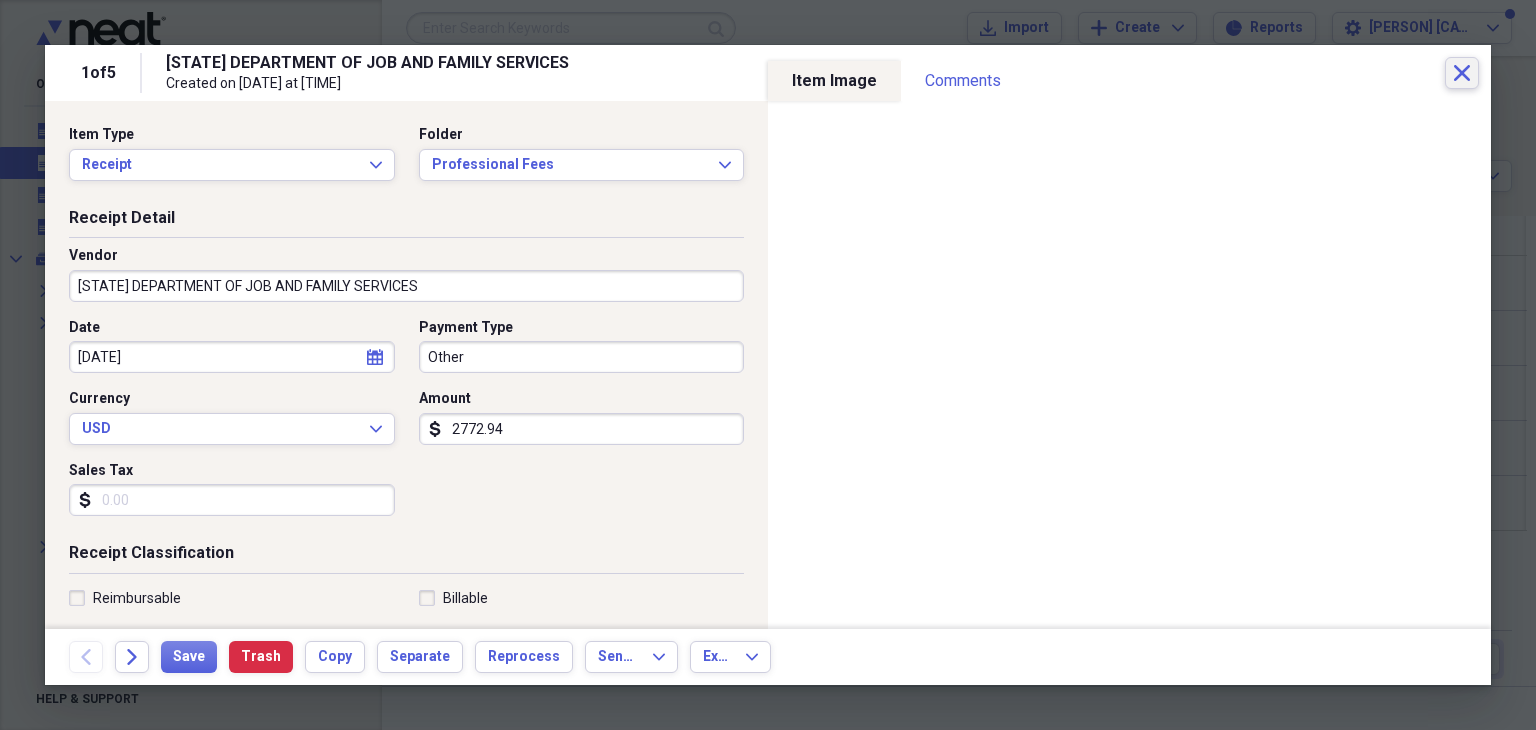 click 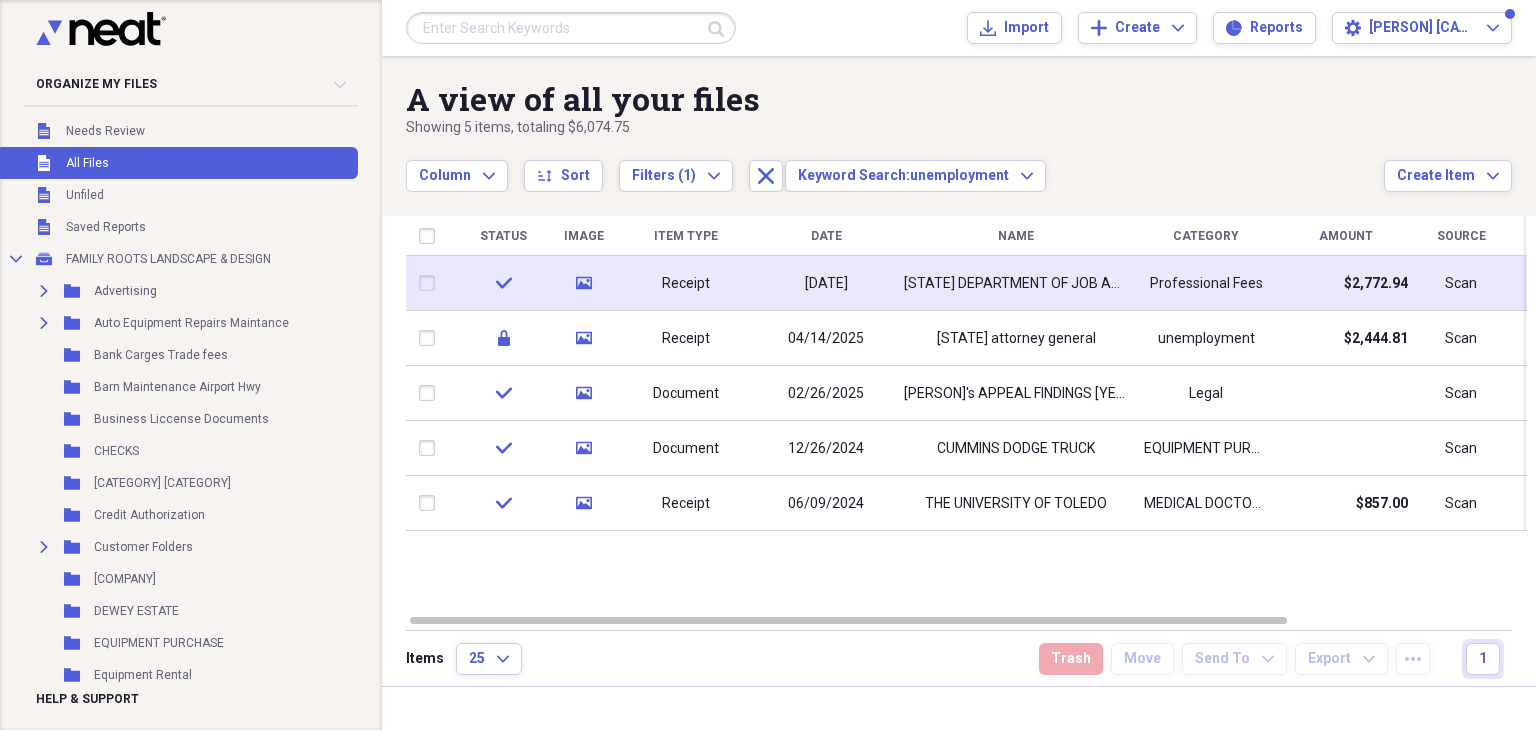 click on "Receipt" at bounding box center (686, 283) 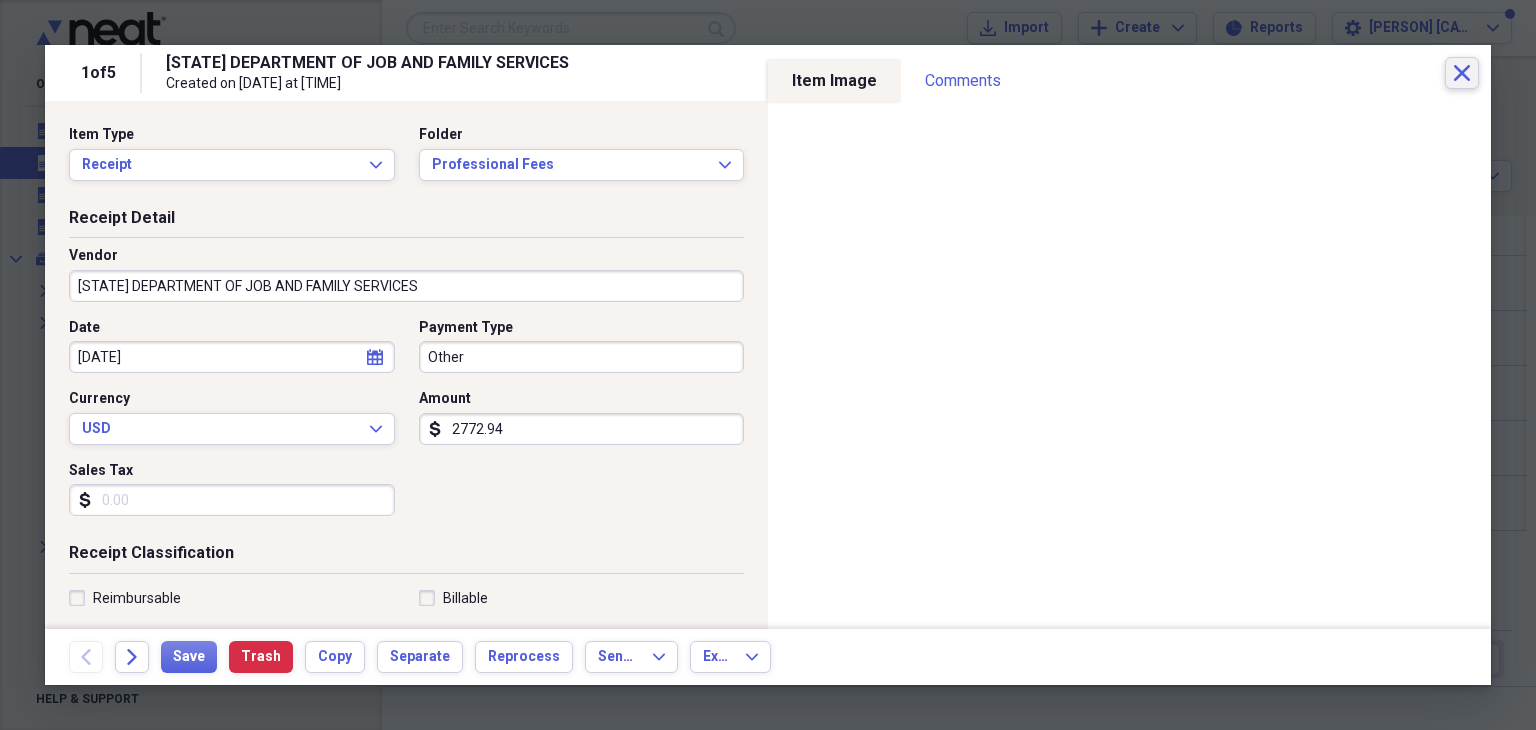 click 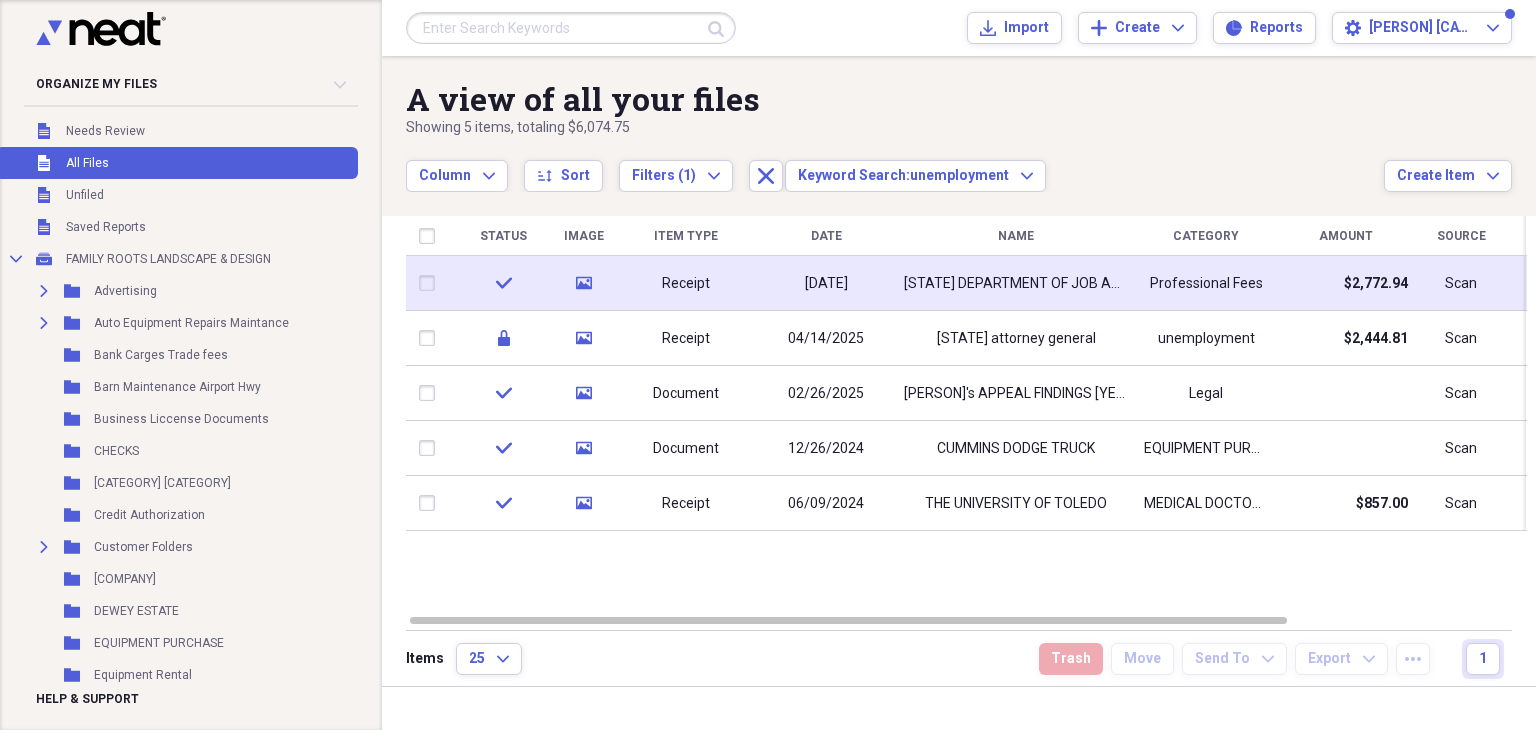 click on "[STATE] DEPARTMENT OF JOB AND FAMILY SERVICES" at bounding box center [1016, 284] 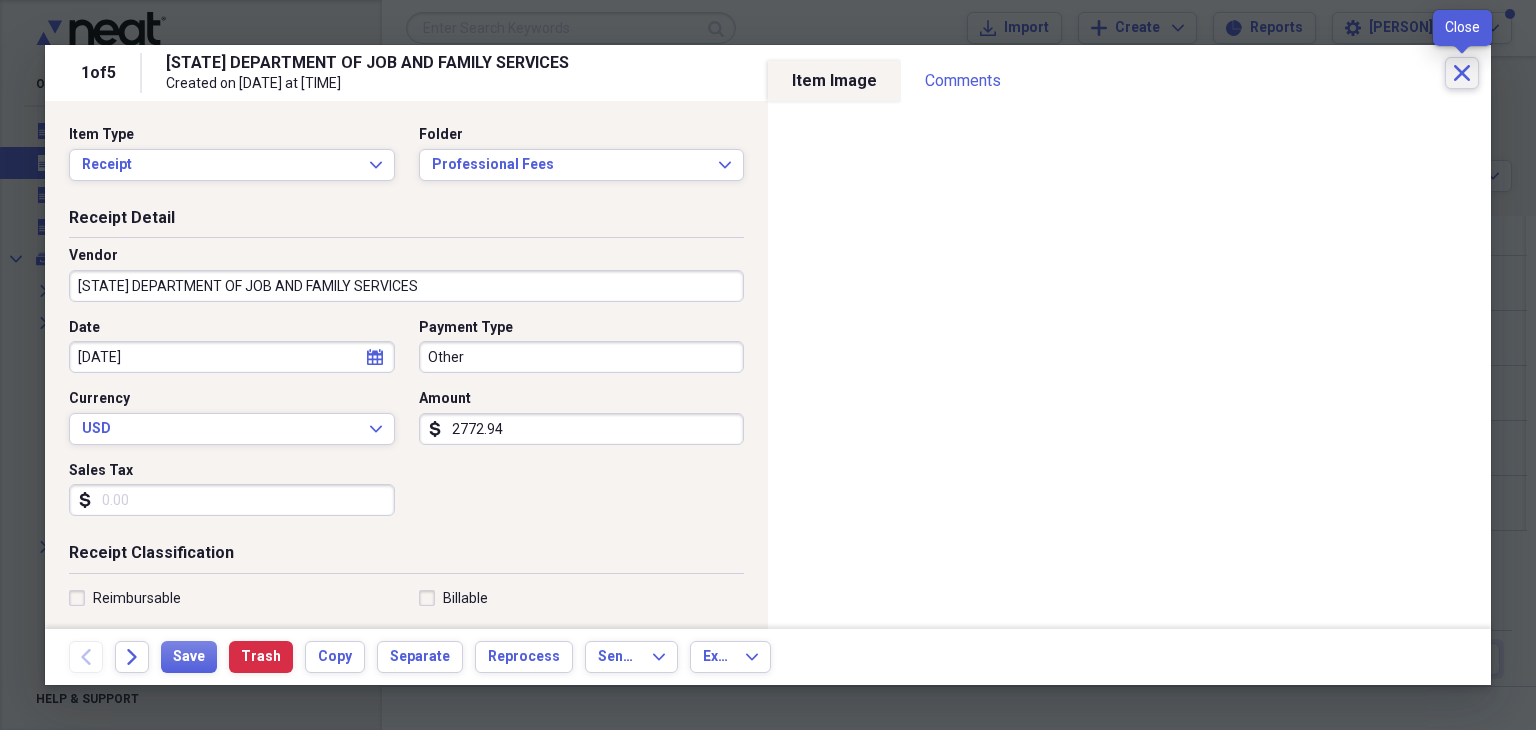 click on "Close" 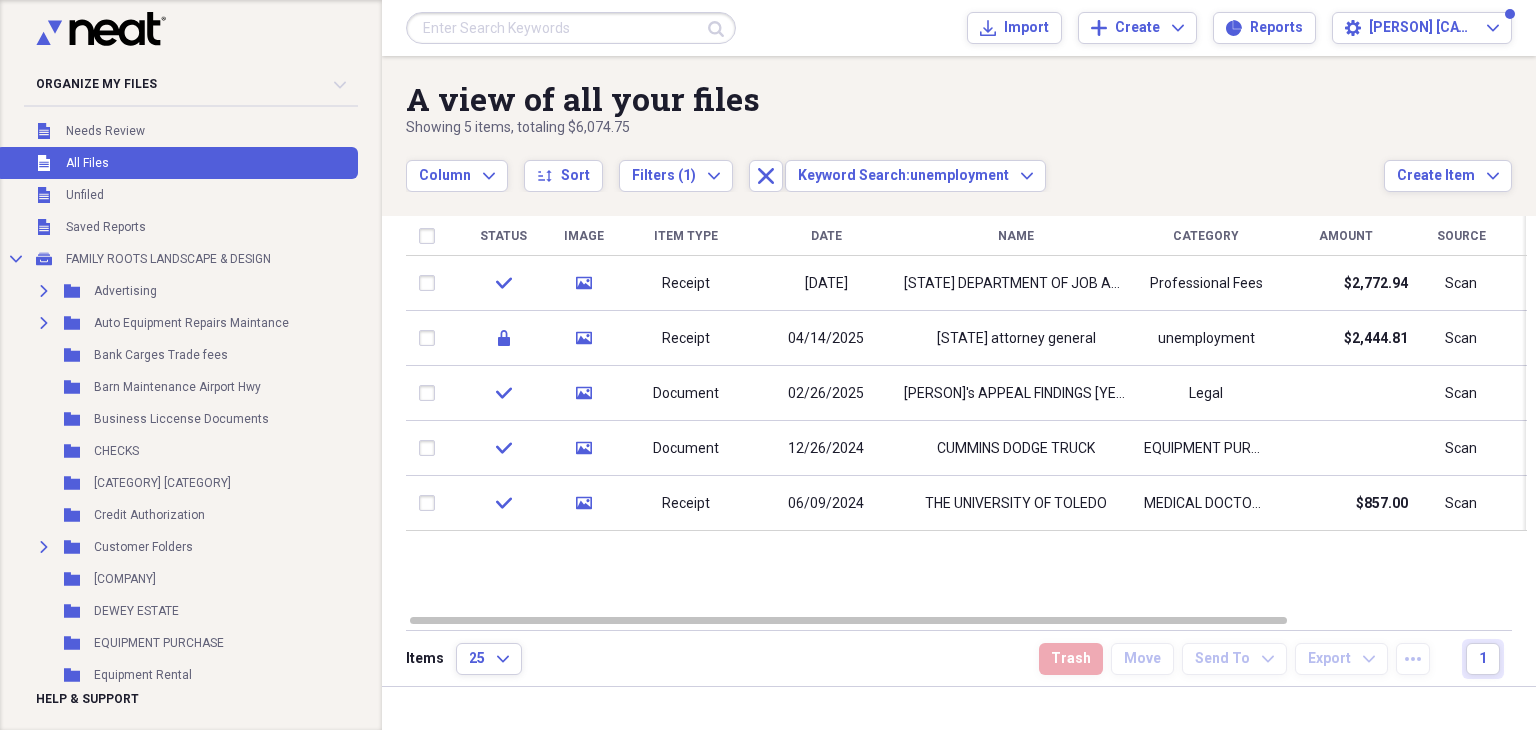 click at bounding box center (571, 28) 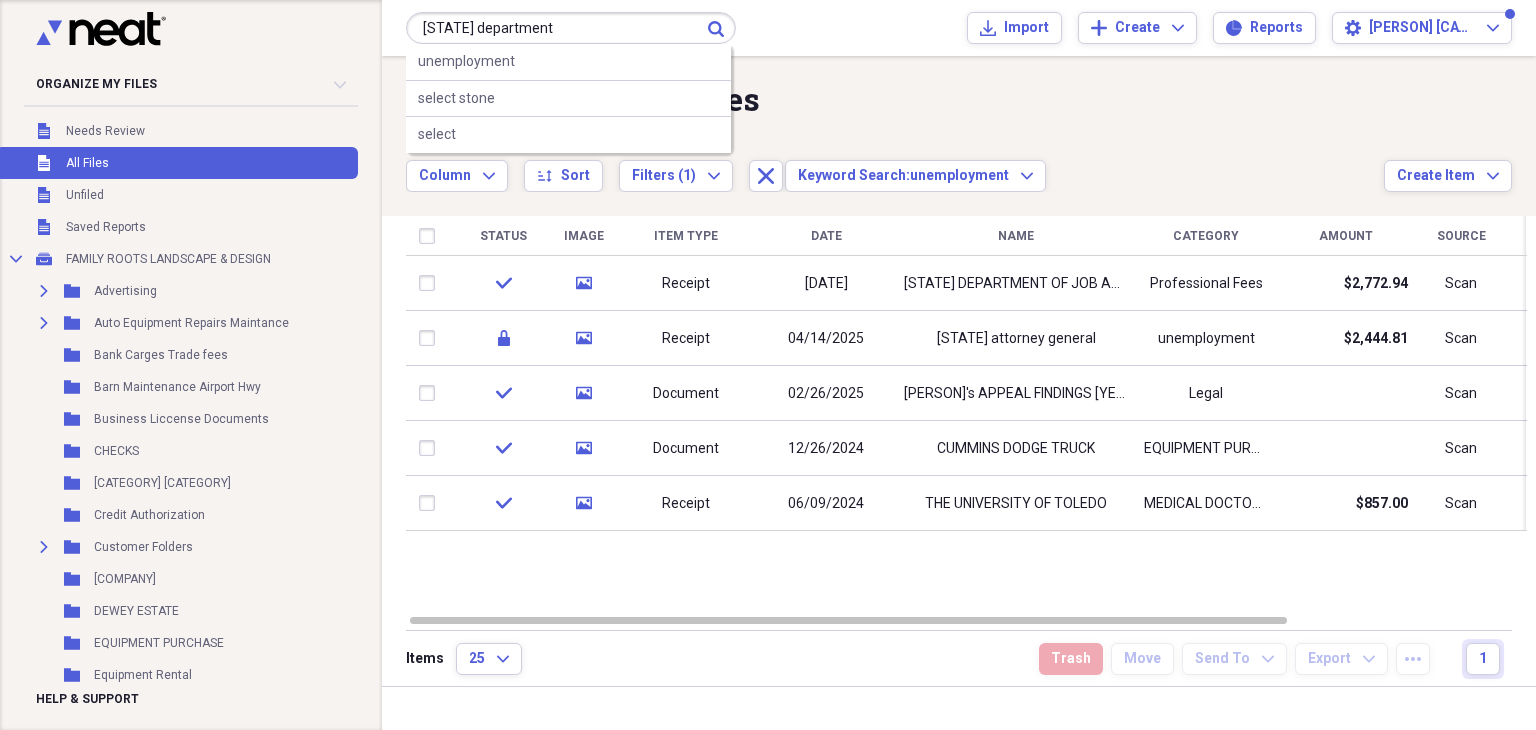 type on "[STATE] department" 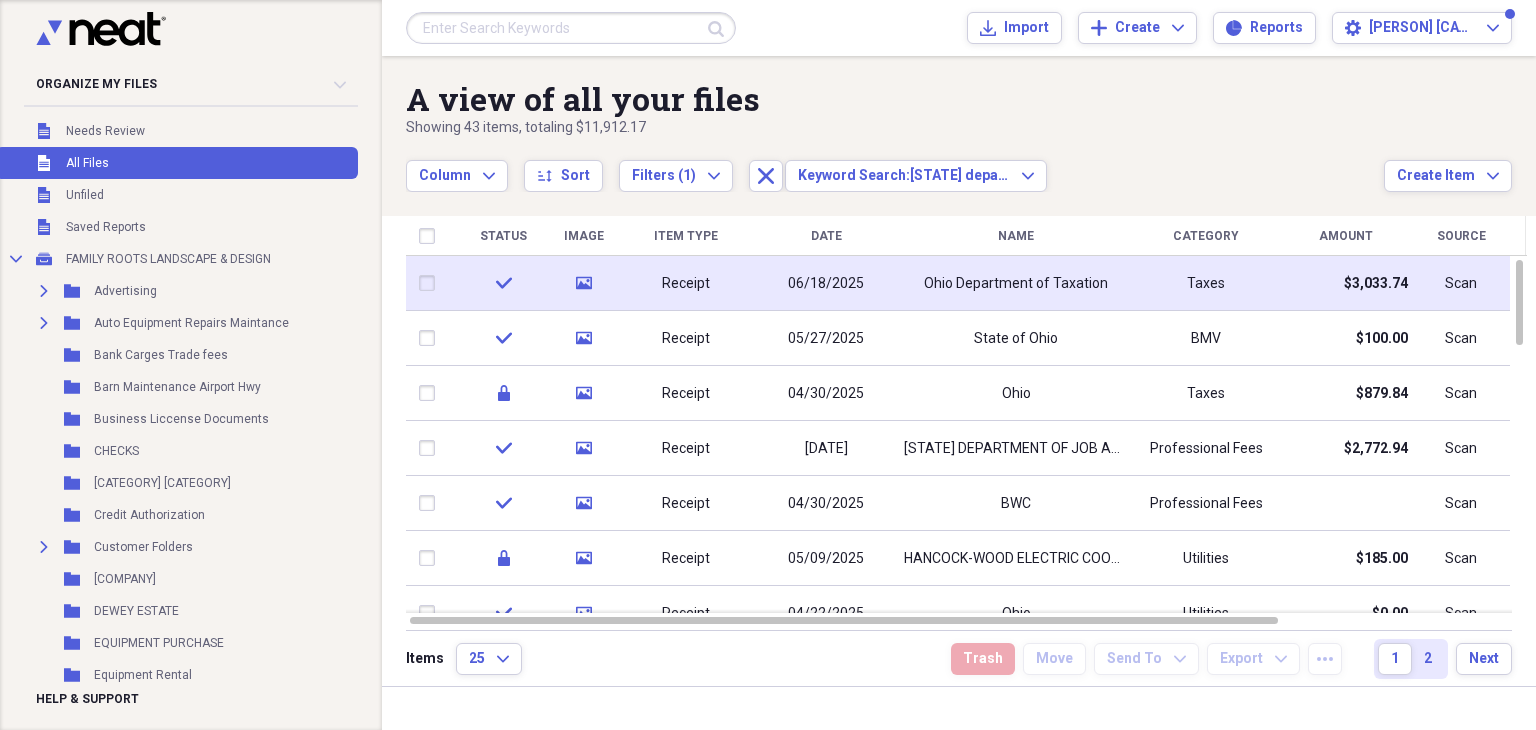 click on "Ohio Department of Taxation" at bounding box center [1016, 284] 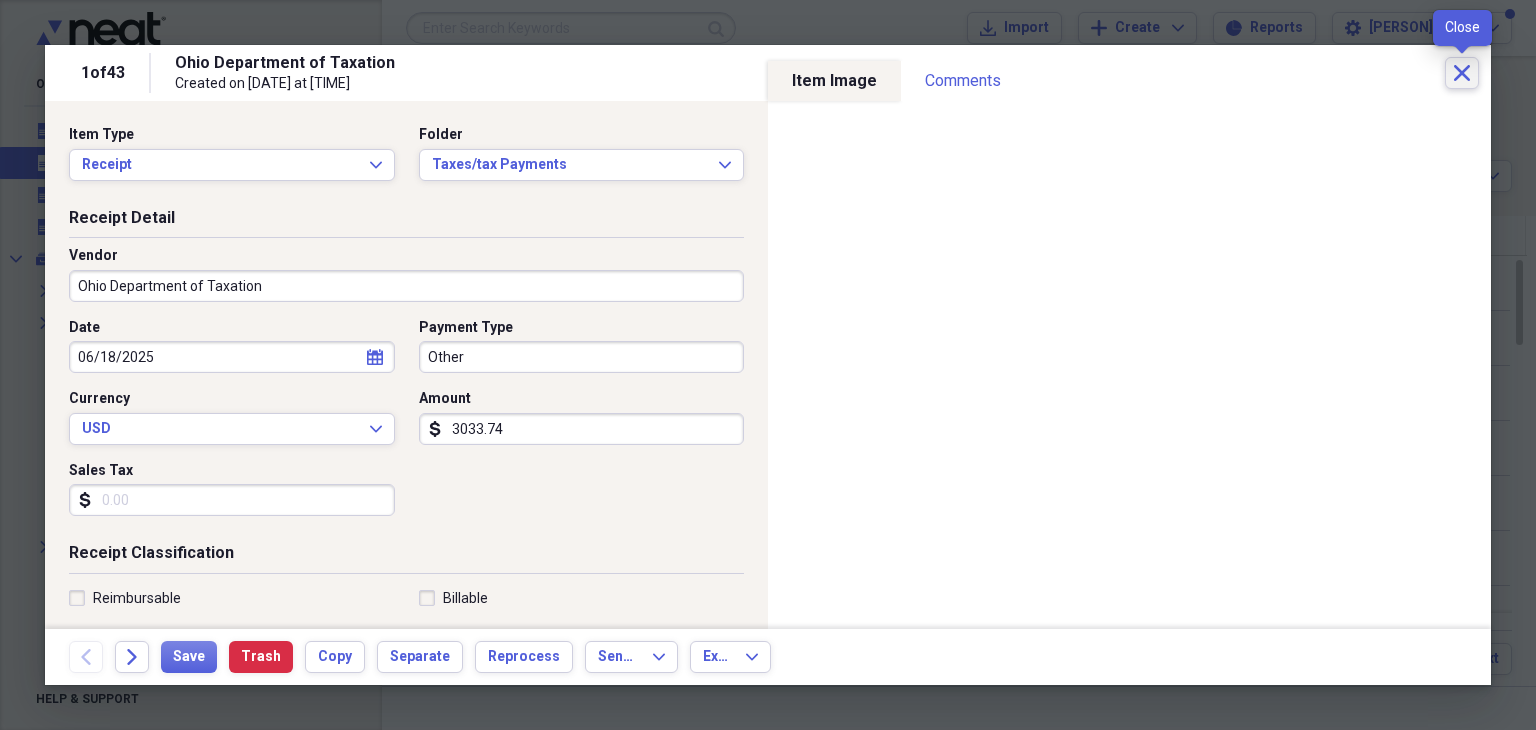 click on "Close" at bounding box center (1462, 73) 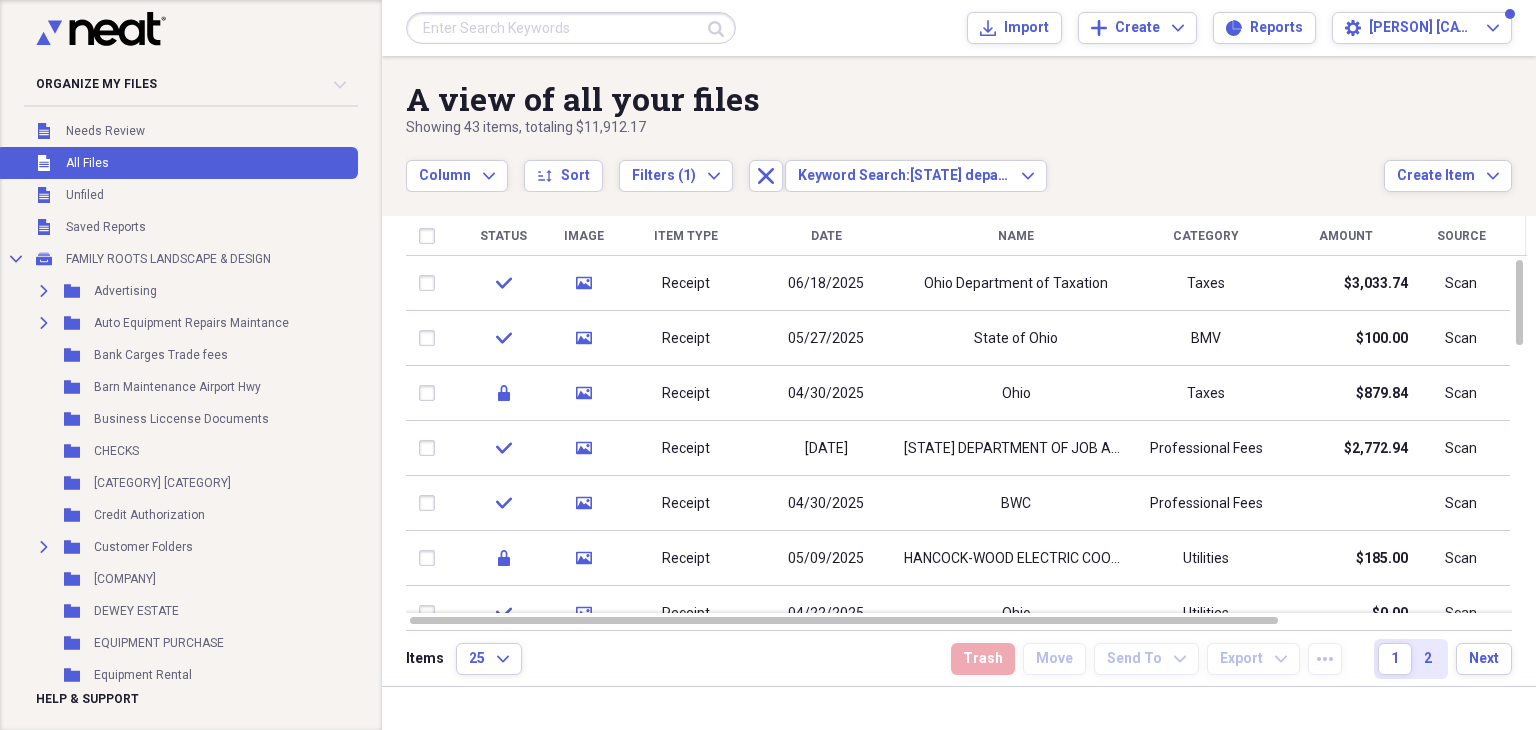 click at bounding box center [571, 28] 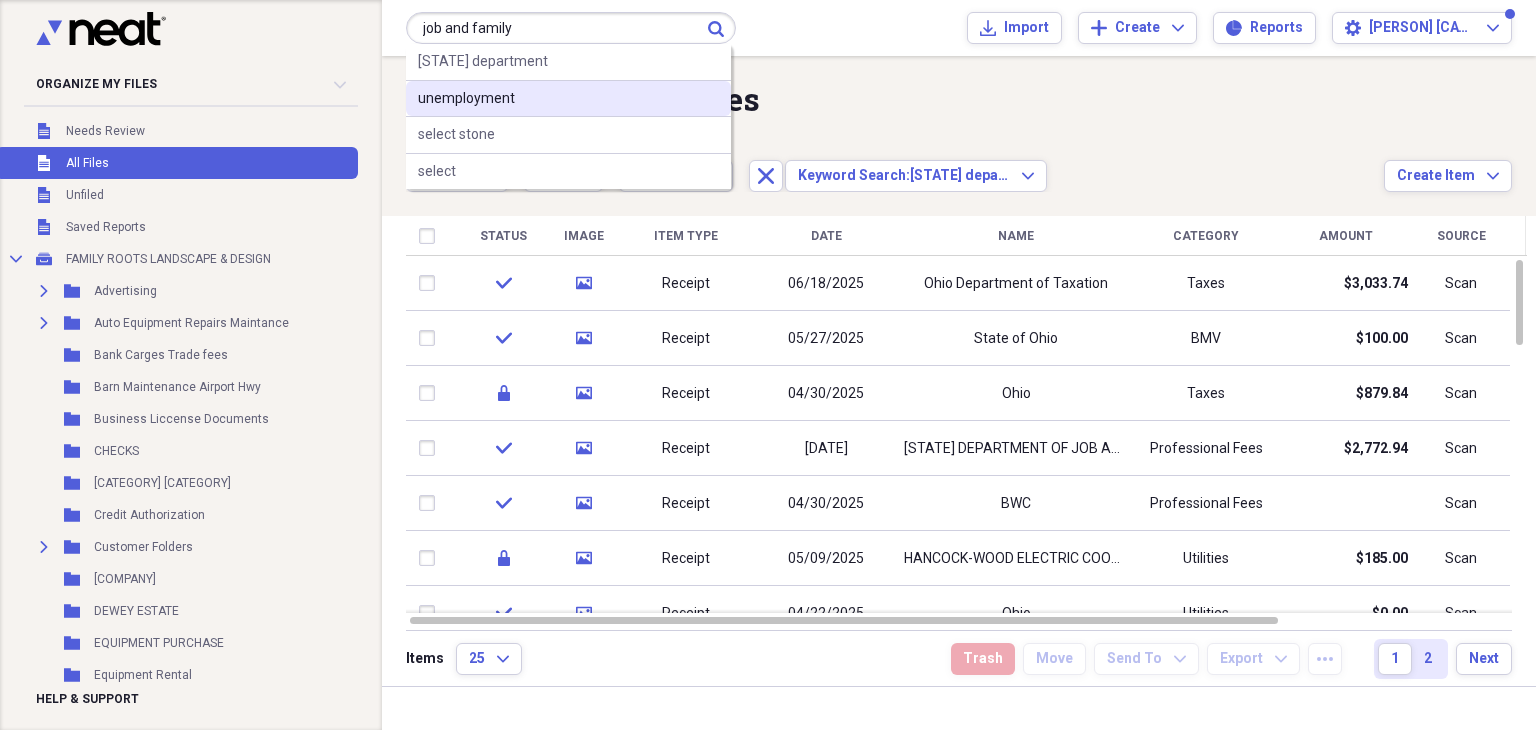 type on "job and family" 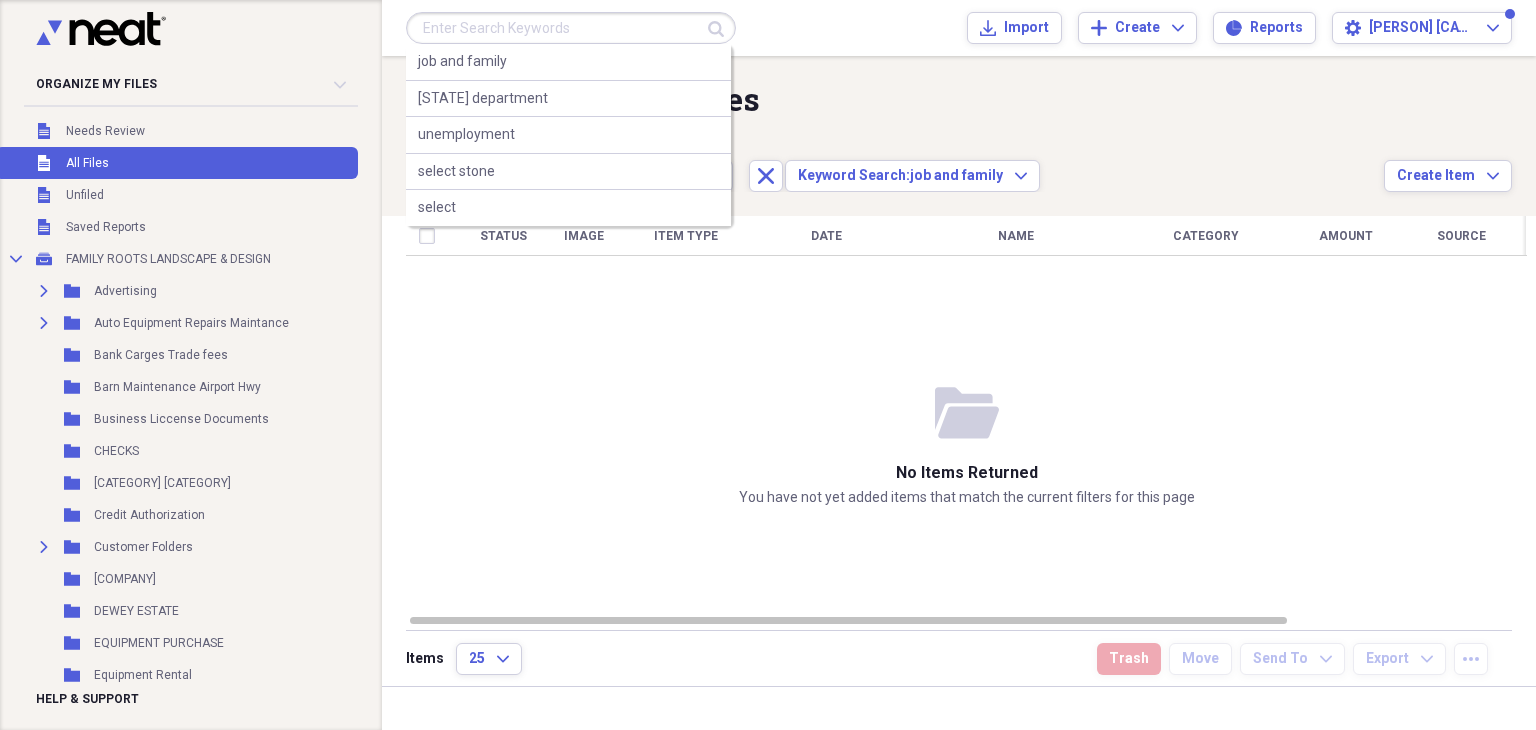 click at bounding box center [571, 28] 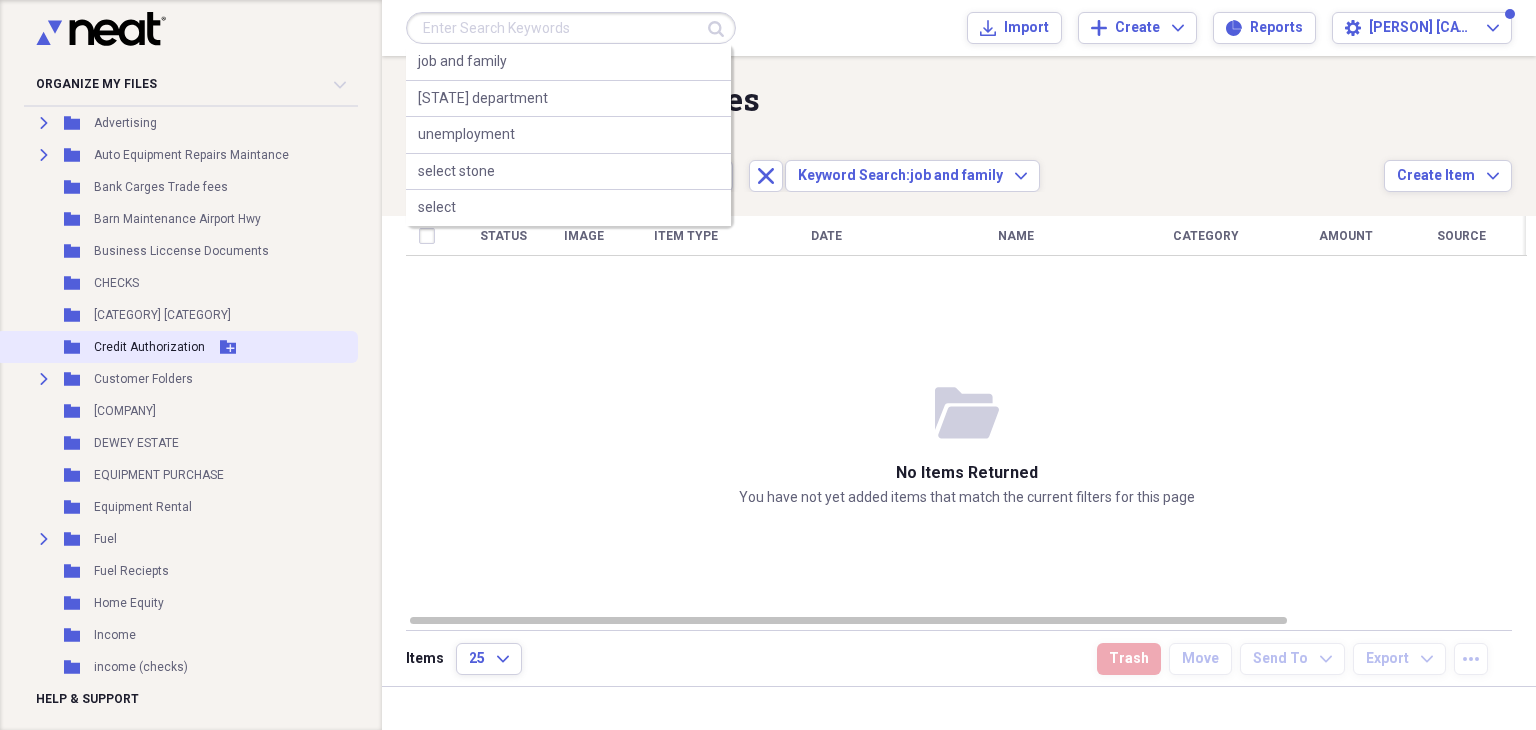 scroll, scrollTop: 188, scrollLeft: 0, axis: vertical 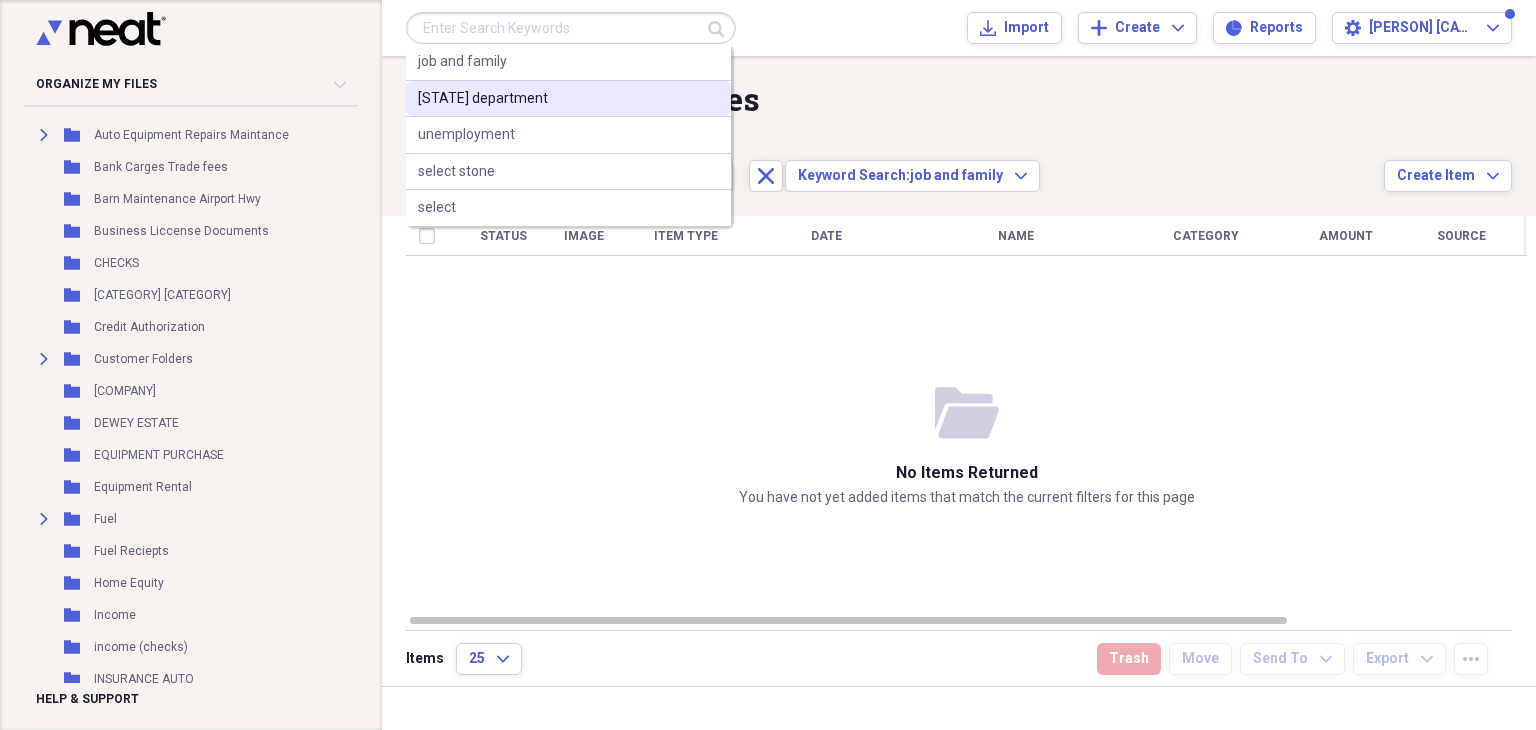 click on "[STATE] department" at bounding box center [568, 99] 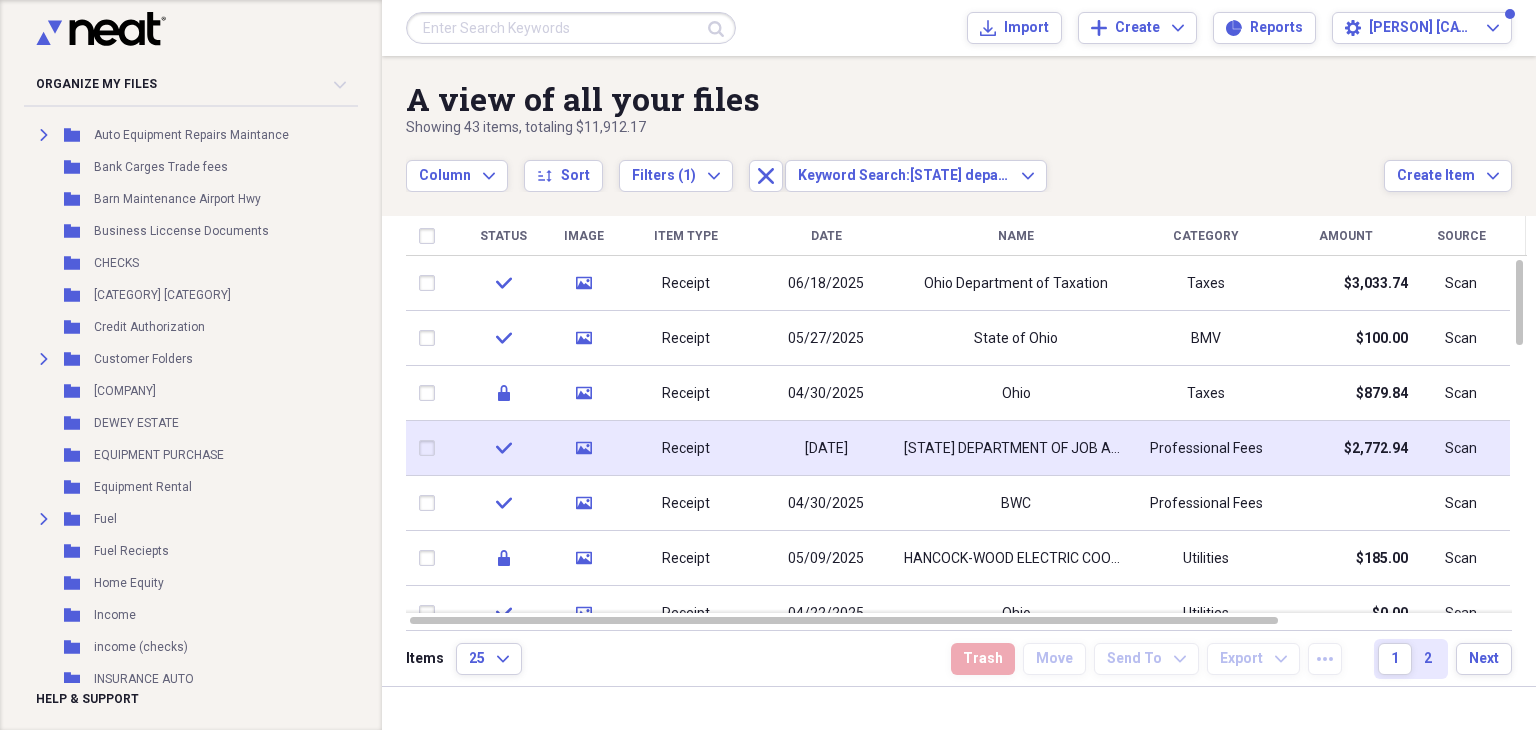 click on "[STATE] DEPARTMENT OF JOB AND FAMILY SERVICES" at bounding box center (1016, 449) 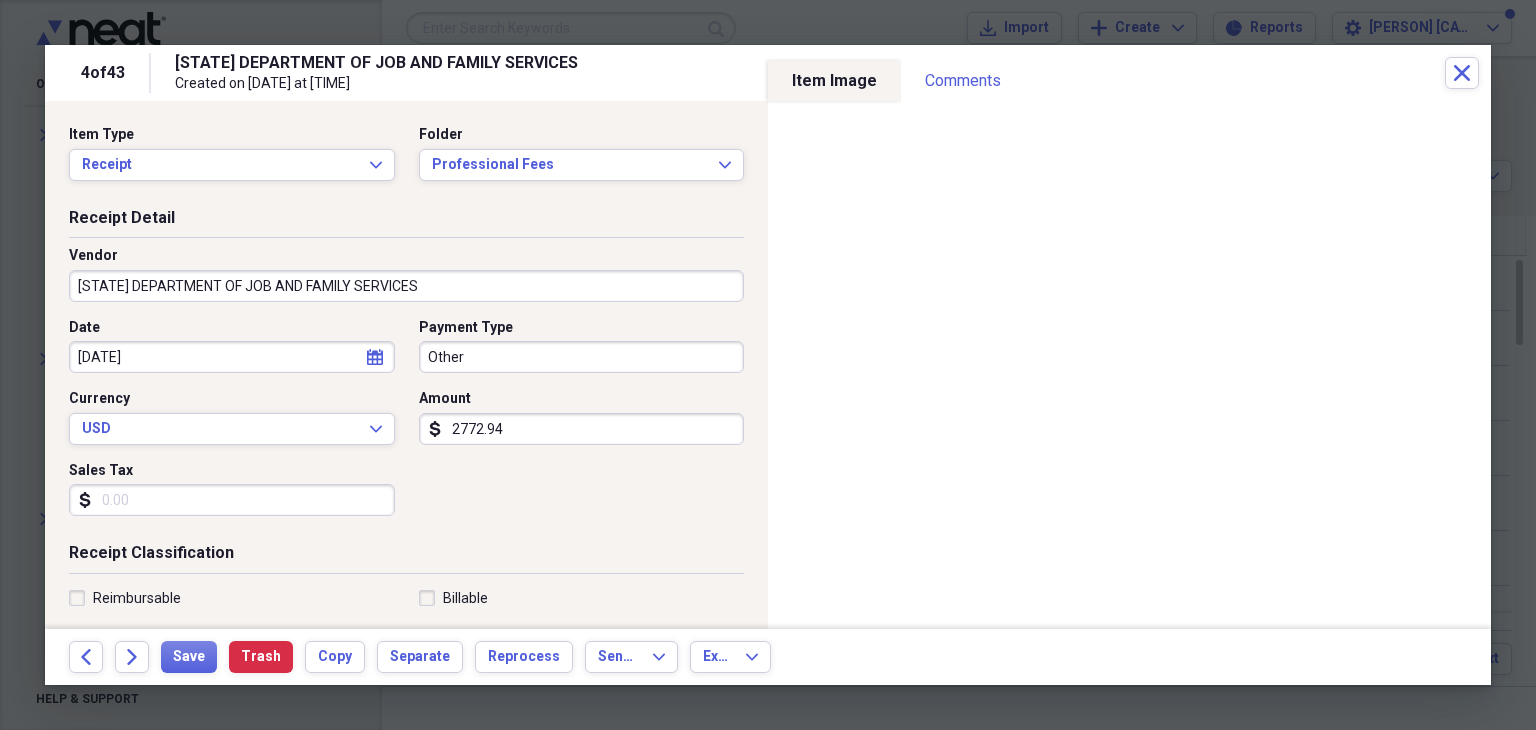 click on "[STATE] DEPARTMENT OF JOB AND FAMILY SERVICES" at bounding box center [406, 286] 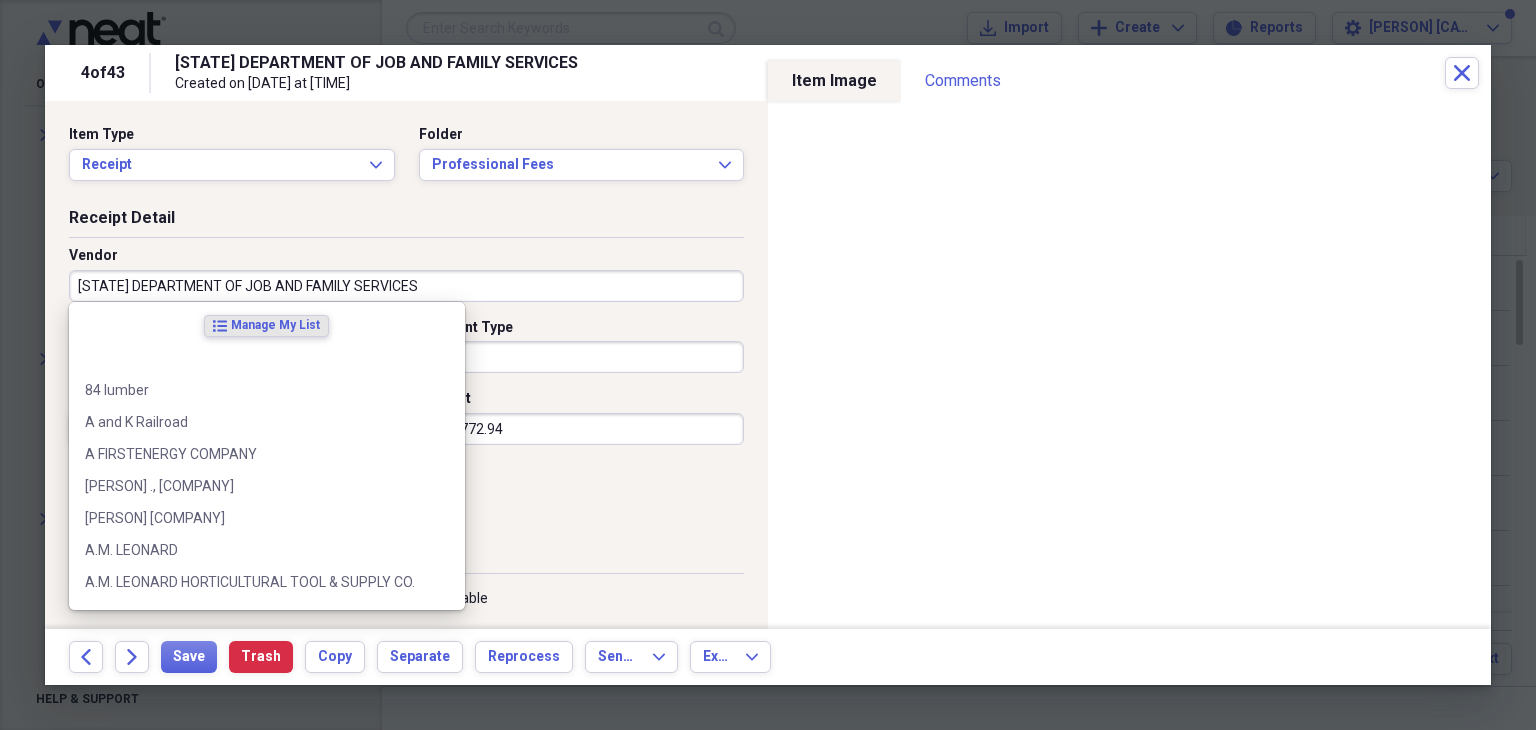 click on "[STATE] DEPARTMENT OF JOB AND FAMILY SERVICES" at bounding box center (406, 286) 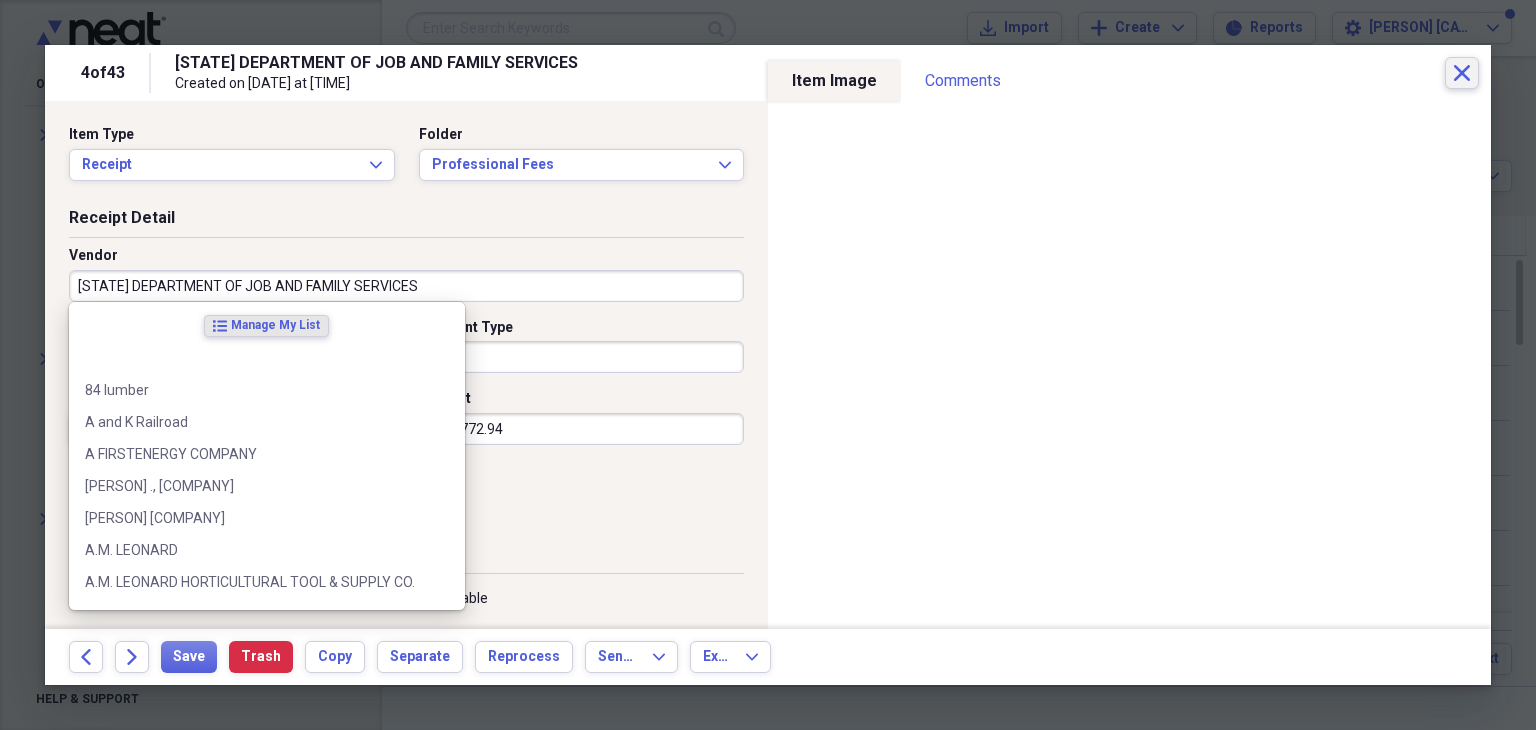 click on "Close" at bounding box center (1462, 73) 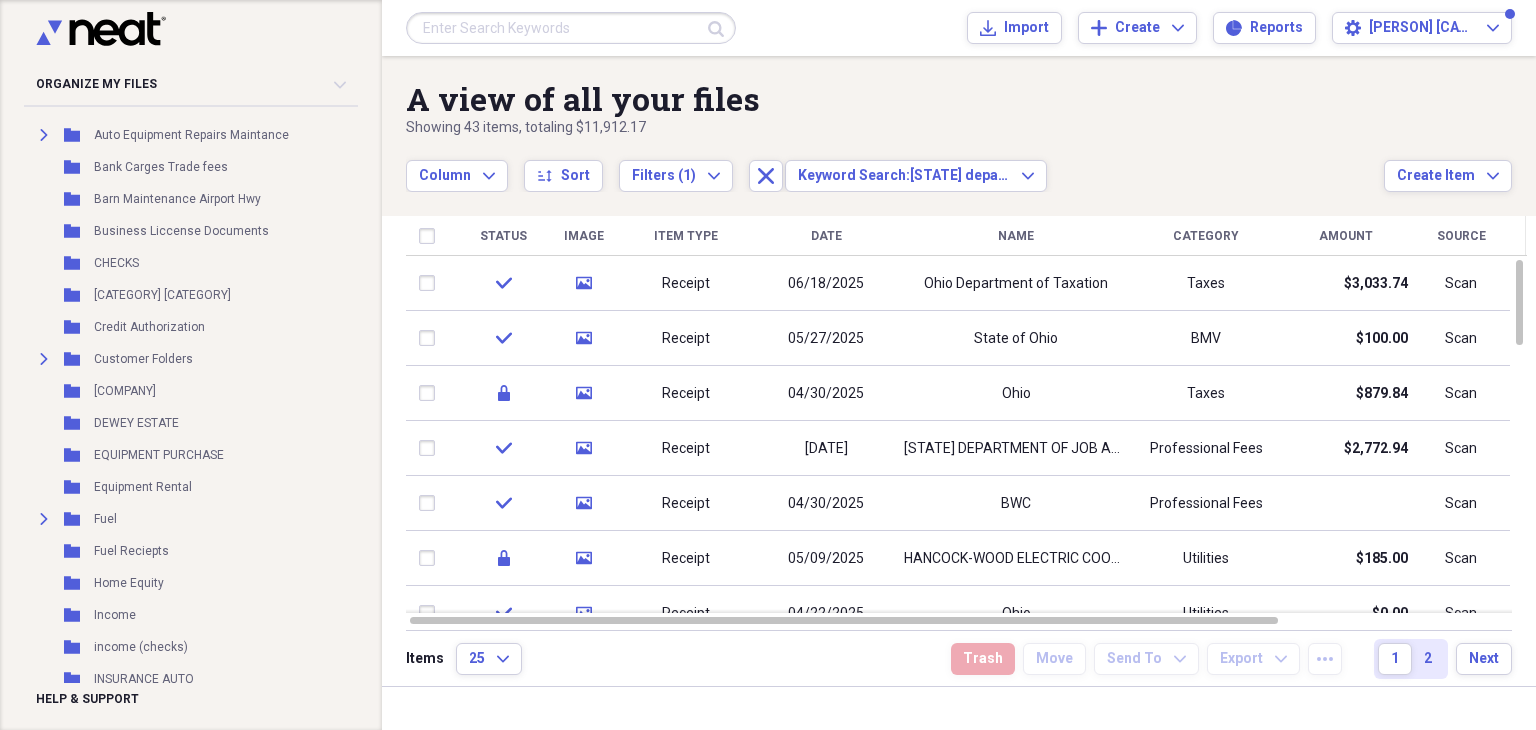 click at bounding box center (571, 28) 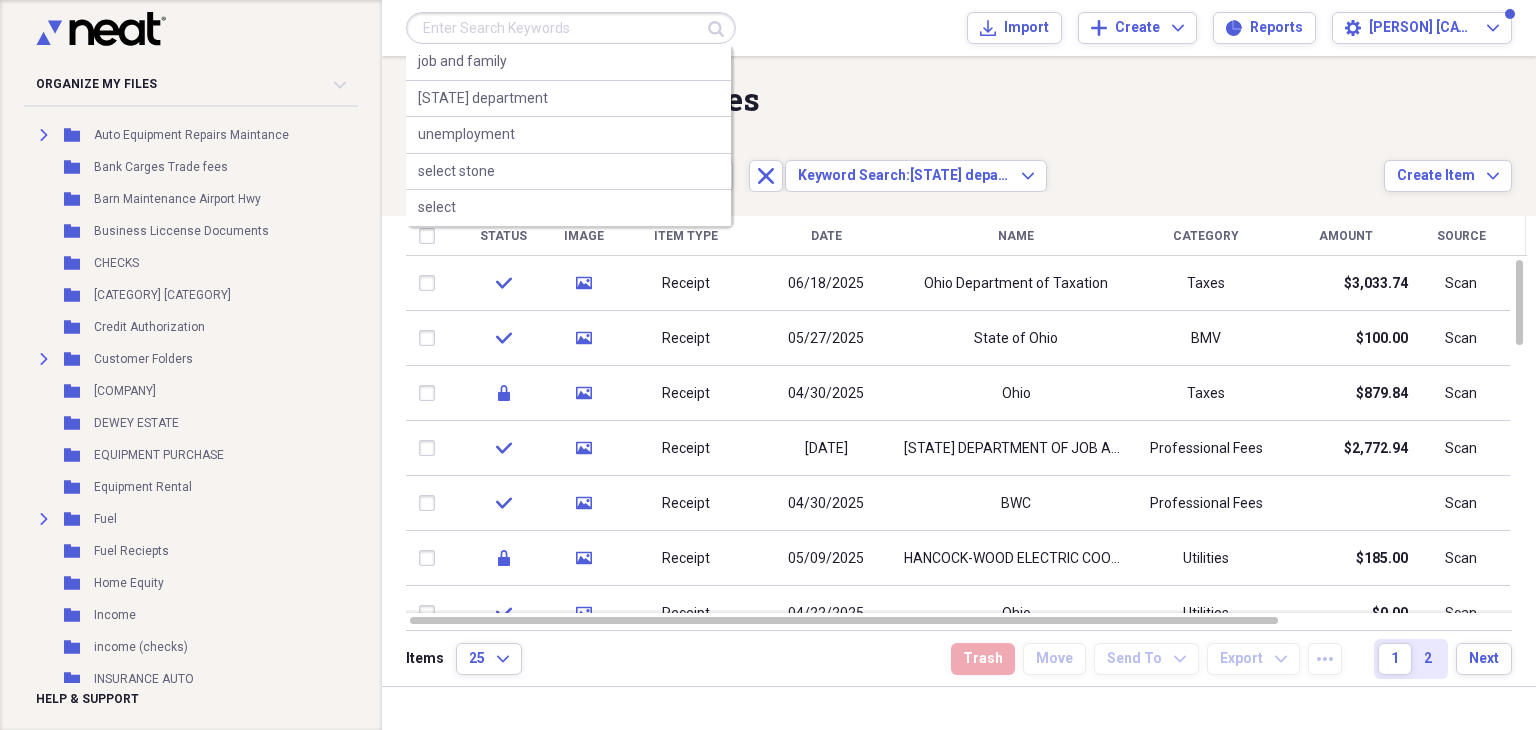 paste on "[STATE] DEPARTMENT OF JOB AND FAMILY SERVICES" 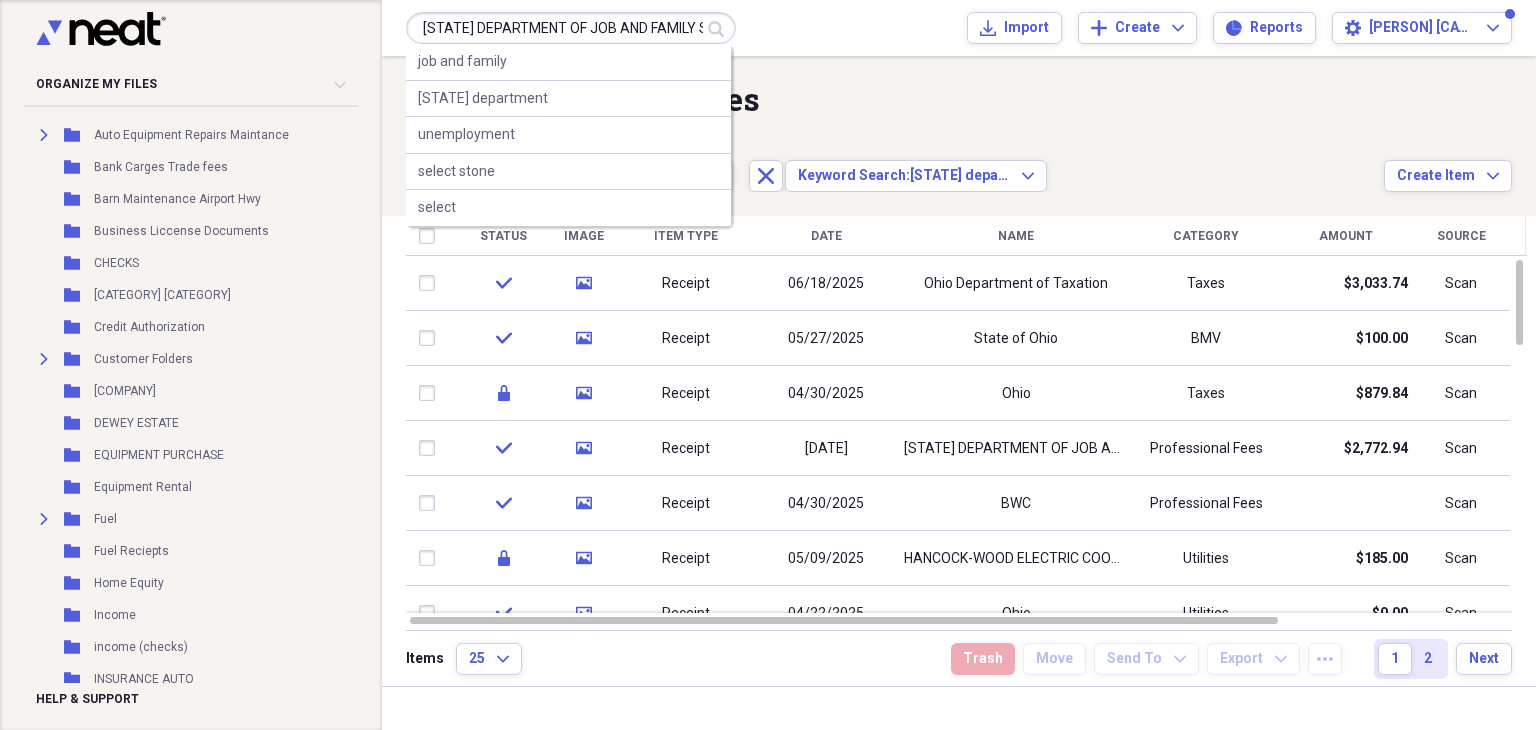 scroll, scrollTop: 0, scrollLeft: 42, axis: horizontal 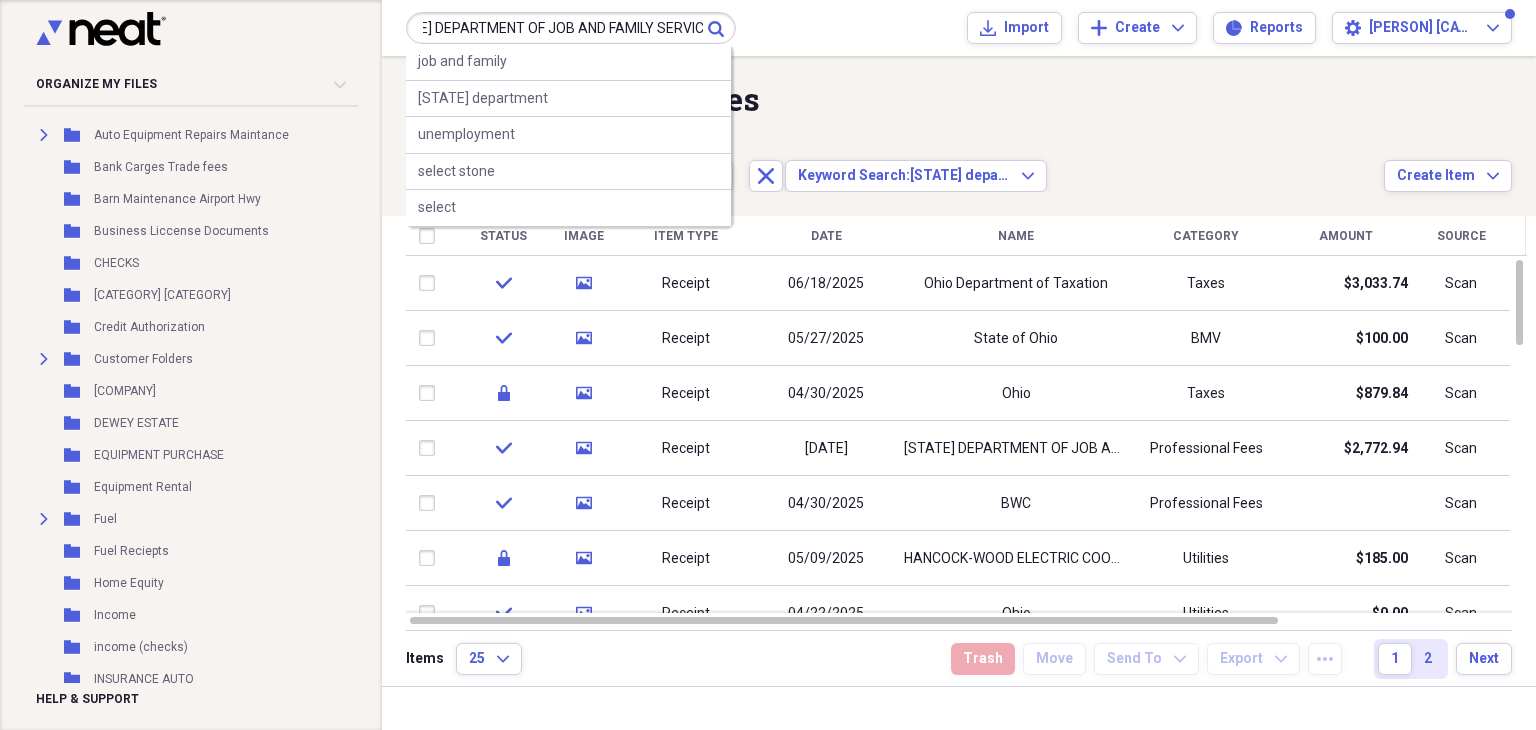 type on "[STATE] DEPARTMENT OF JOB AND FAMILY SERVICES" 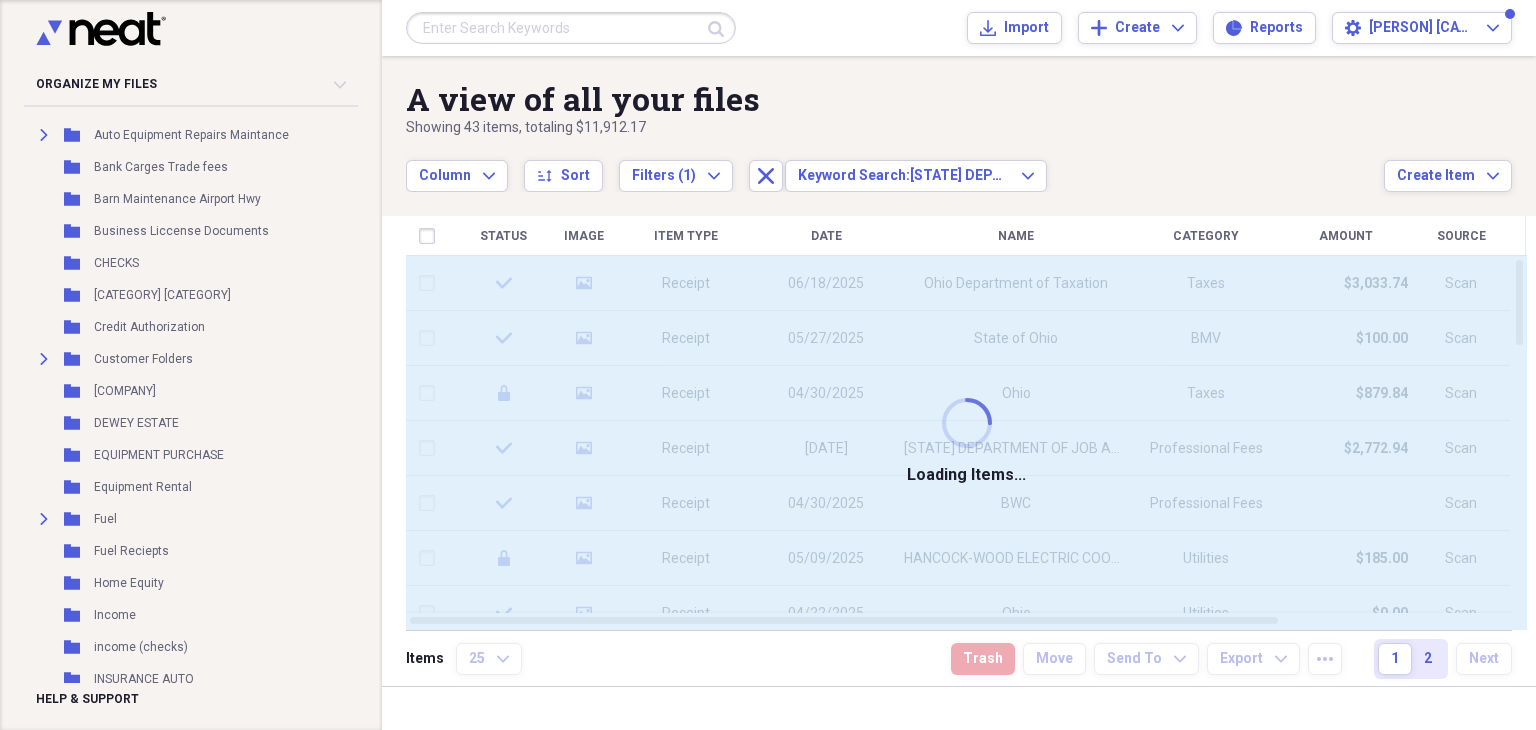 scroll, scrollTop: 0, scrollLeft: 0, axis: both 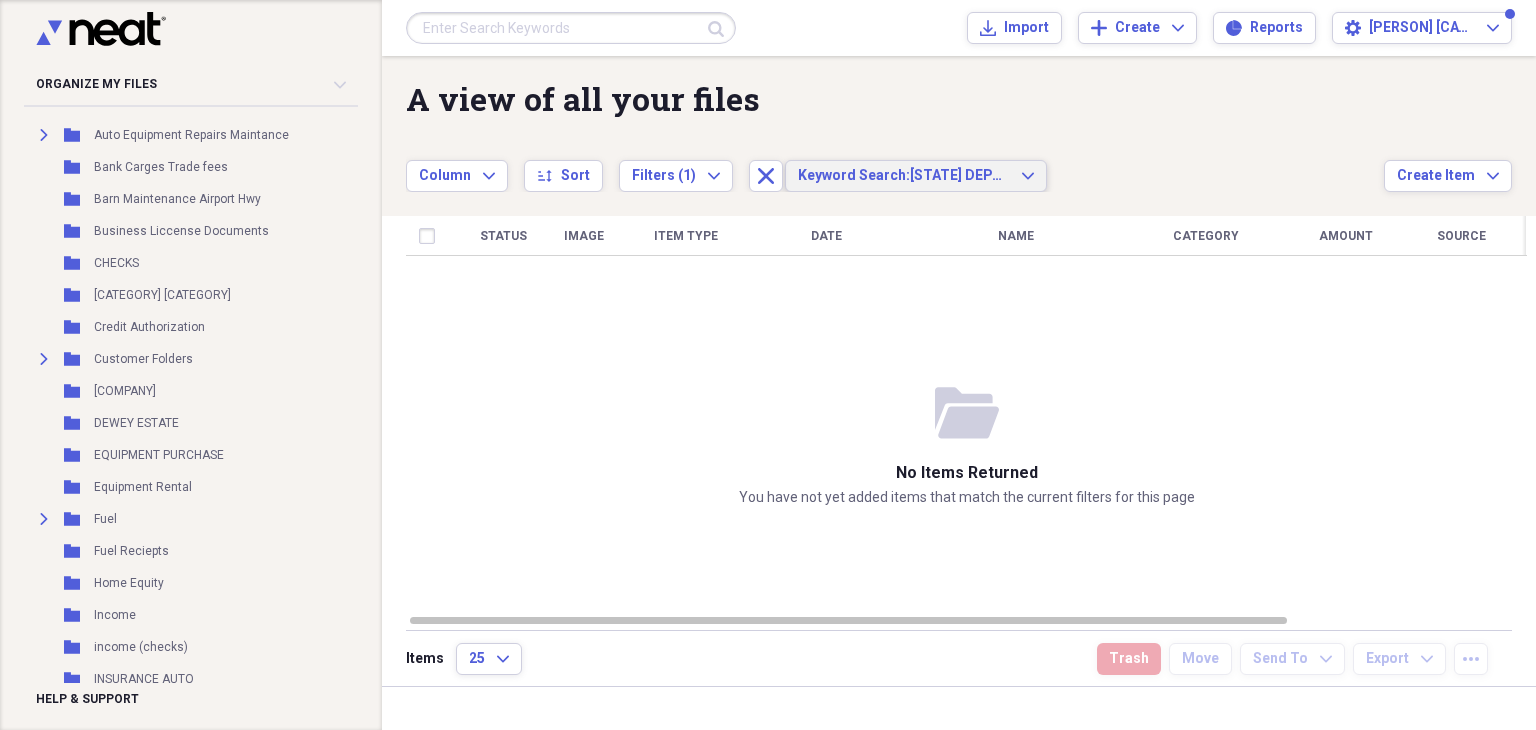 click on "Keyword Search:  OHIO DEPARTMENT OF JOB AND FAMILY SERVICES" at bounding box center (904, 176) 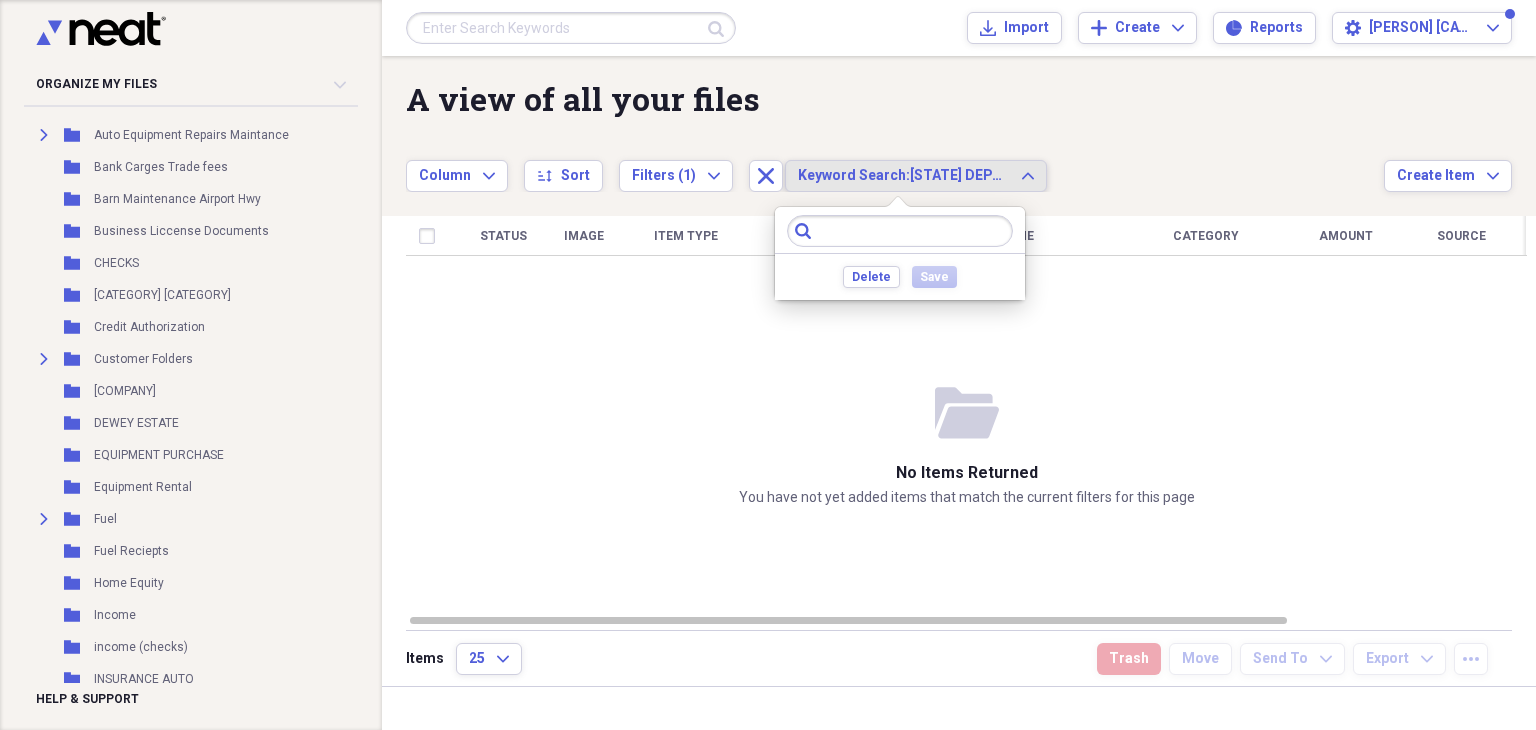 click on "Submit Import Import Add Create Expand Reports Reports Settings [PERSON] Preferrlandscape Expand" at bounding box center (959, 28) 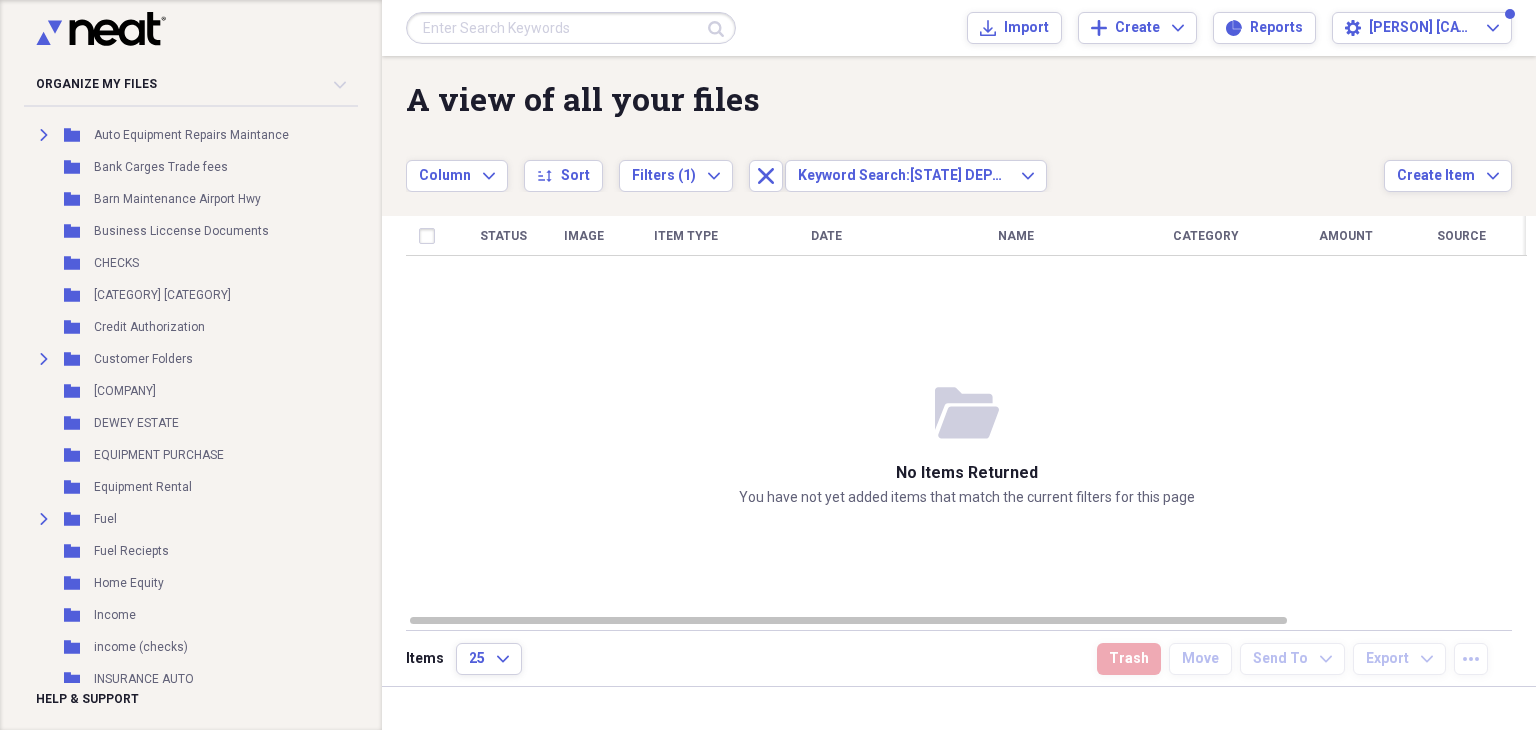 click at bounding box center (571, 28) 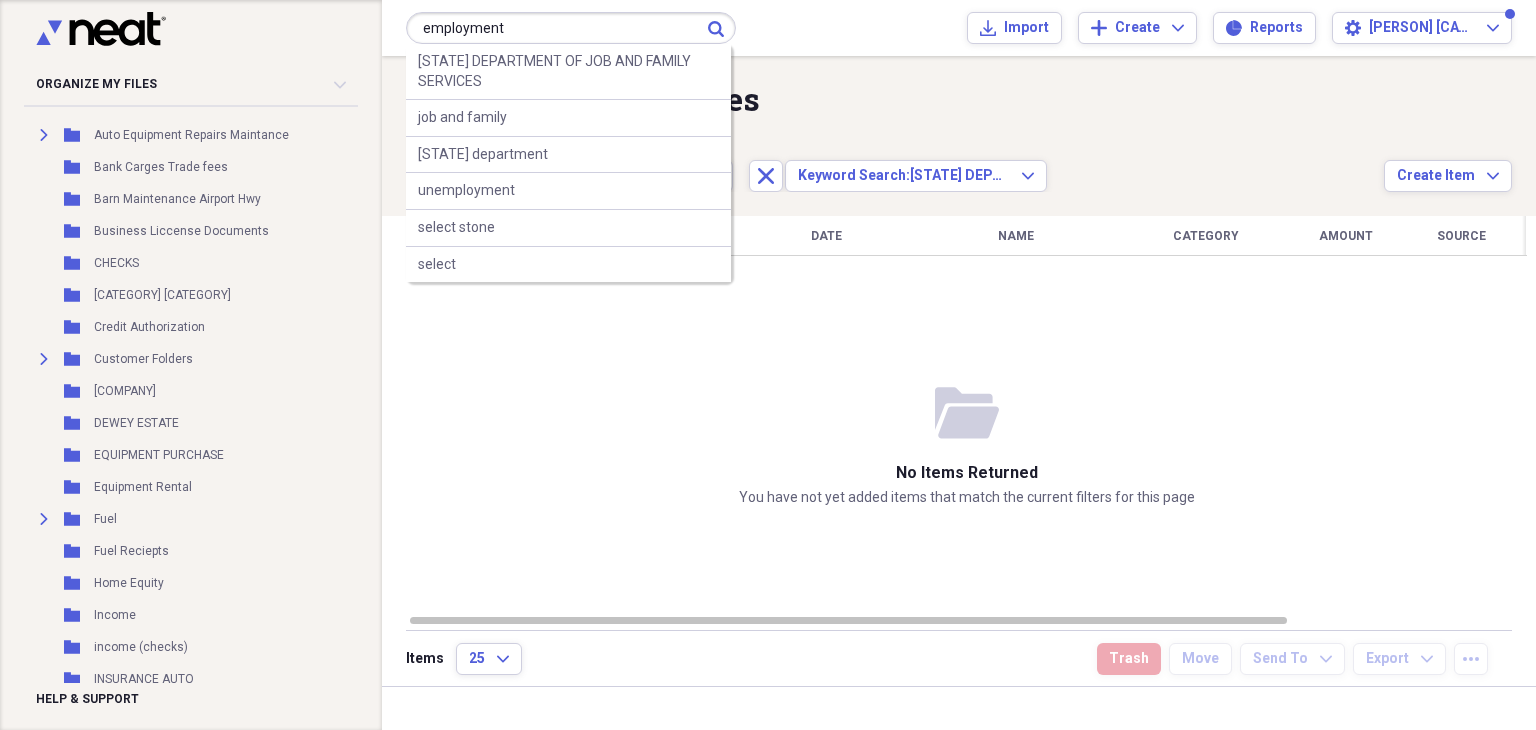type on "employment" 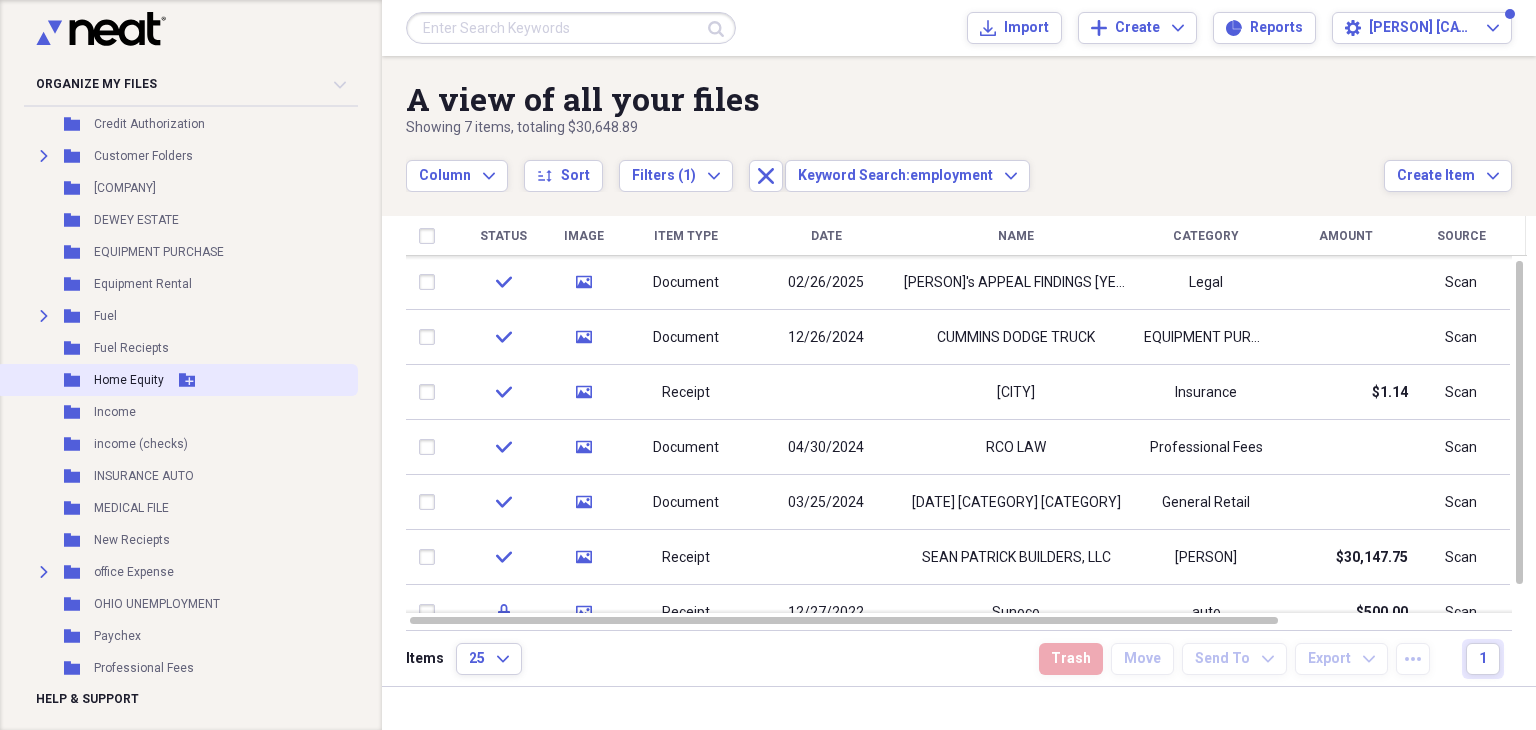 scroll, scrollTop: 563, scrollLeft: 0, axis: vertical 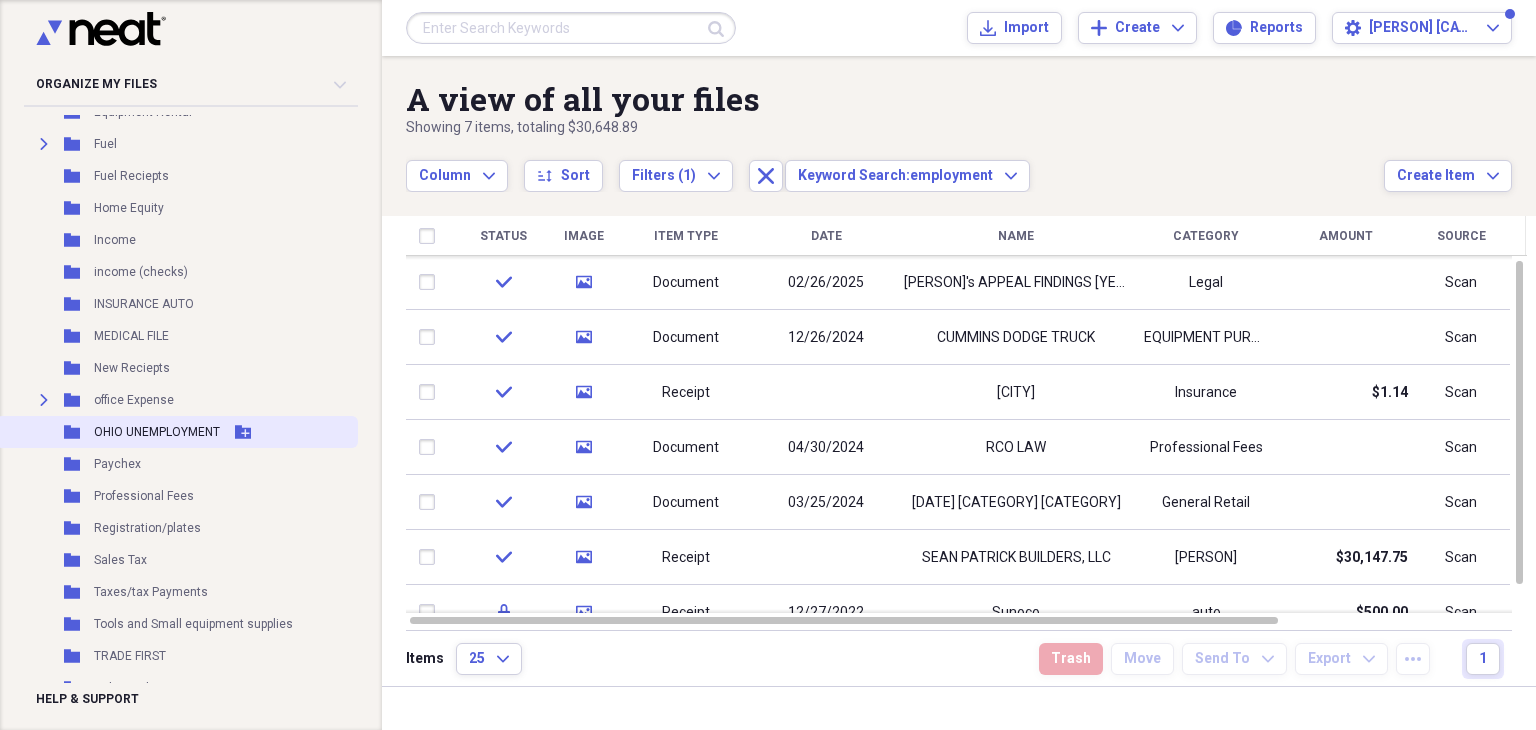 click on "OHIO UNEMPLOYMENT" at bounding box center [157, 432] 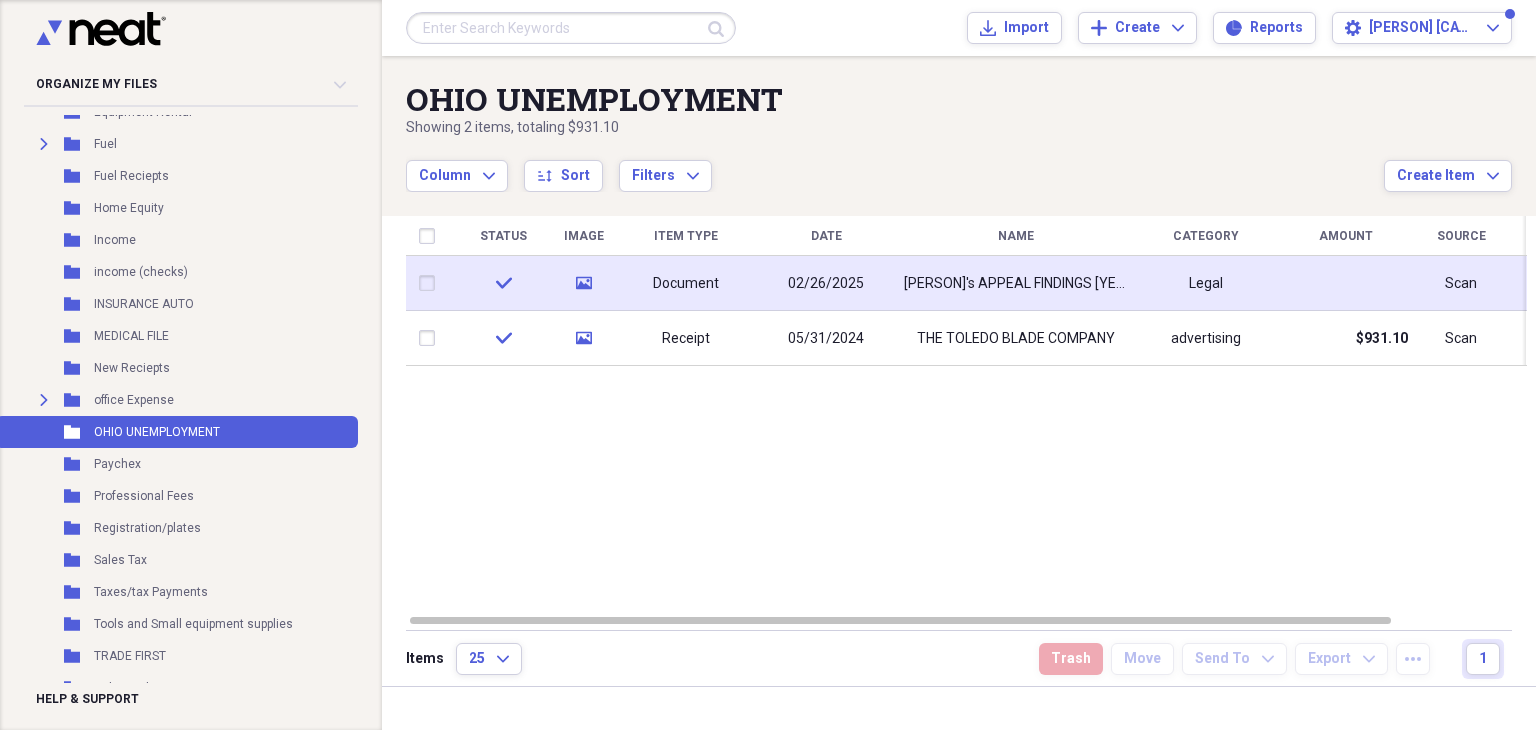 click on "02/26/2025" at bounding box center (826, 284) 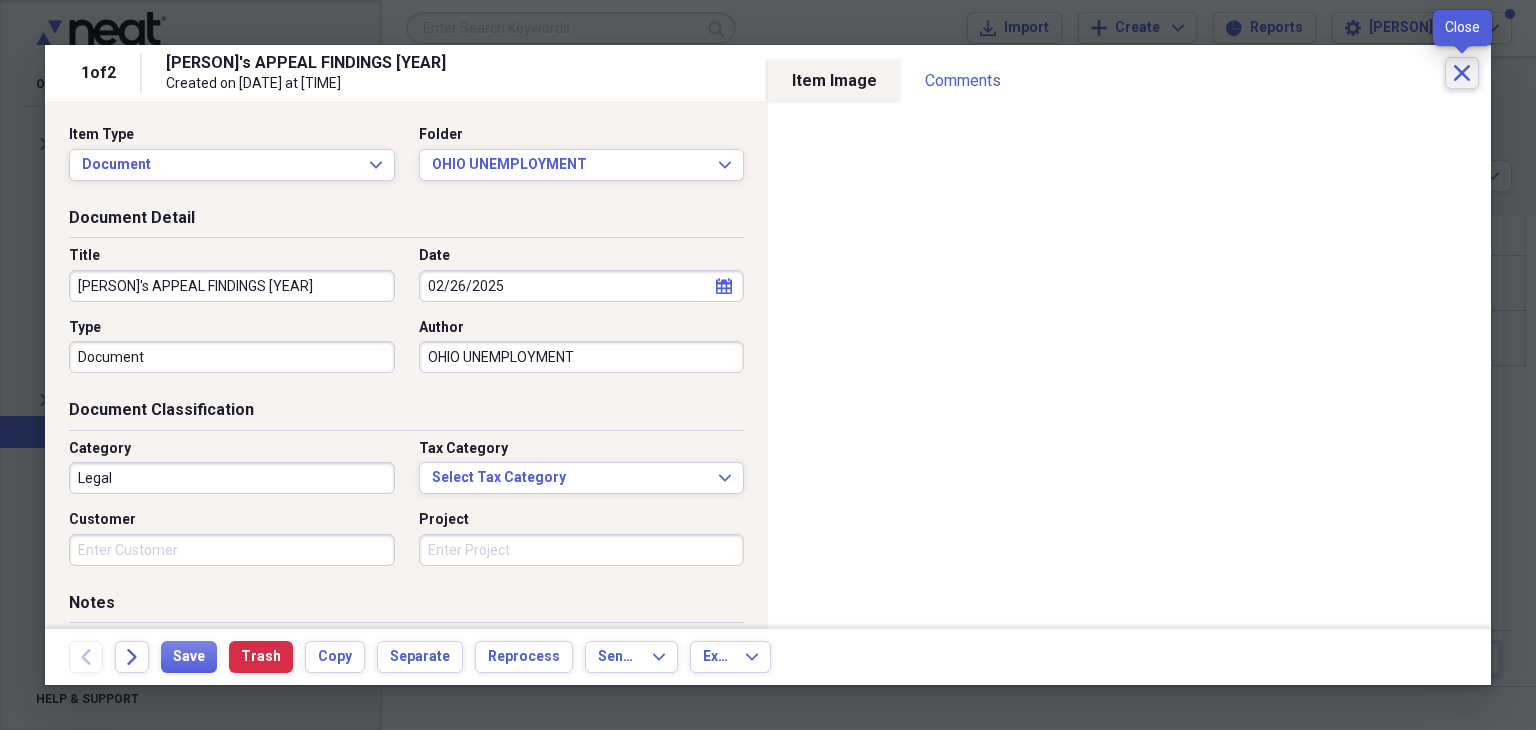 click on "Close" at bounding box center [1462, 73] 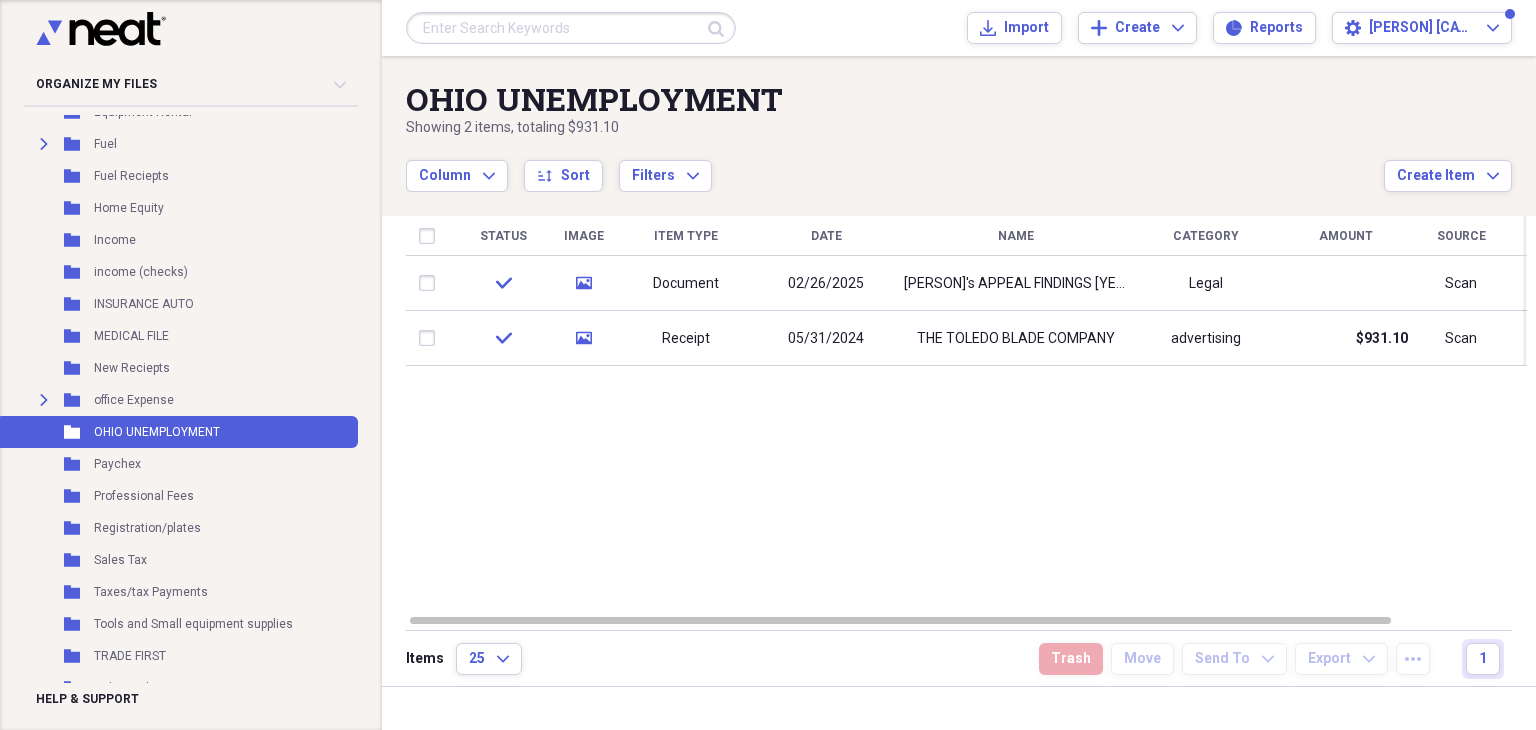 click on "Submit Import Import Add Create Expand Reports Reports Settings [PERSON] Preferrlandscape Expand" at bounding box center [959, 28] 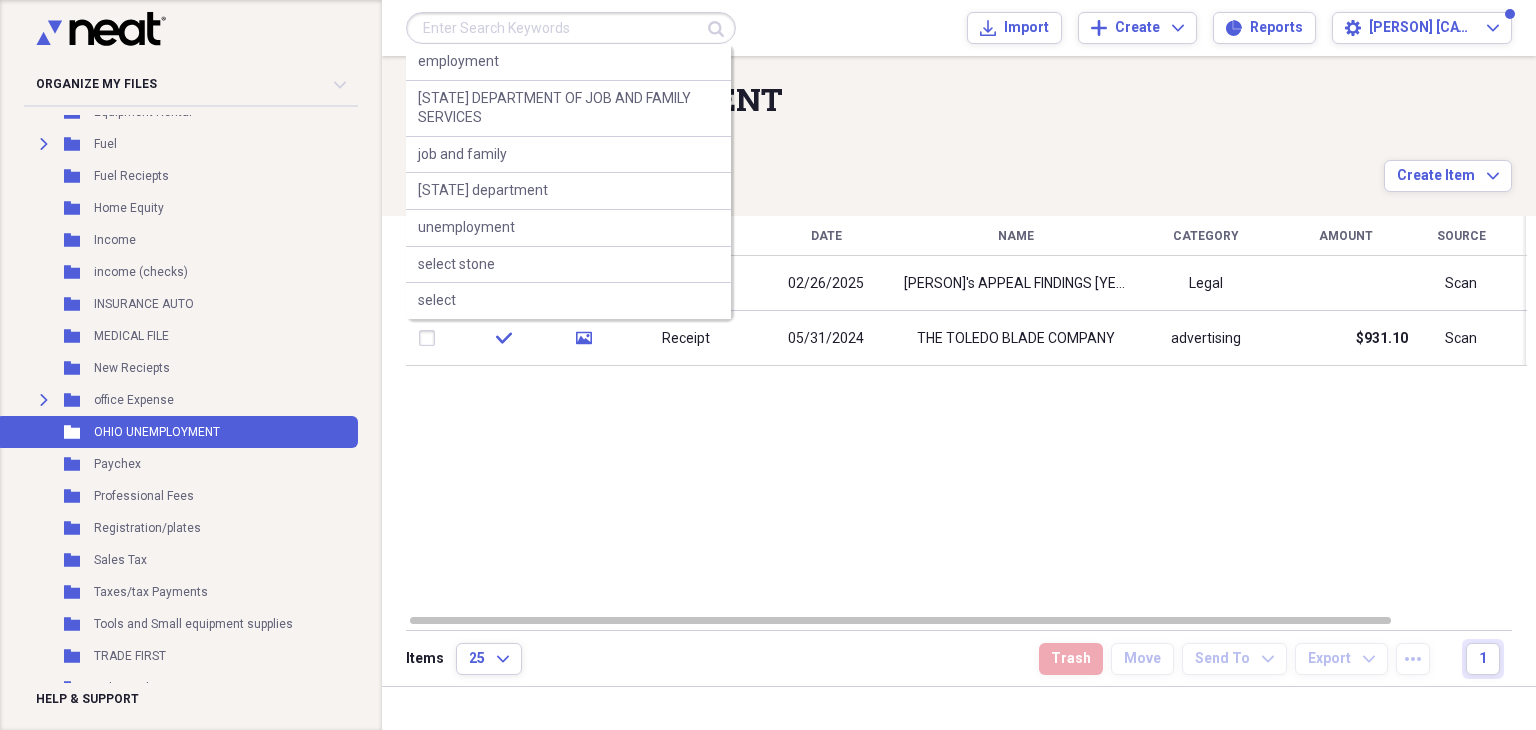 click on "Submit employment [STATE] DEPARTMENT OF JOB AND FAMILY SERVICES job and family [STATE] department unemployment select stone select" at bounding box center [571, 28] 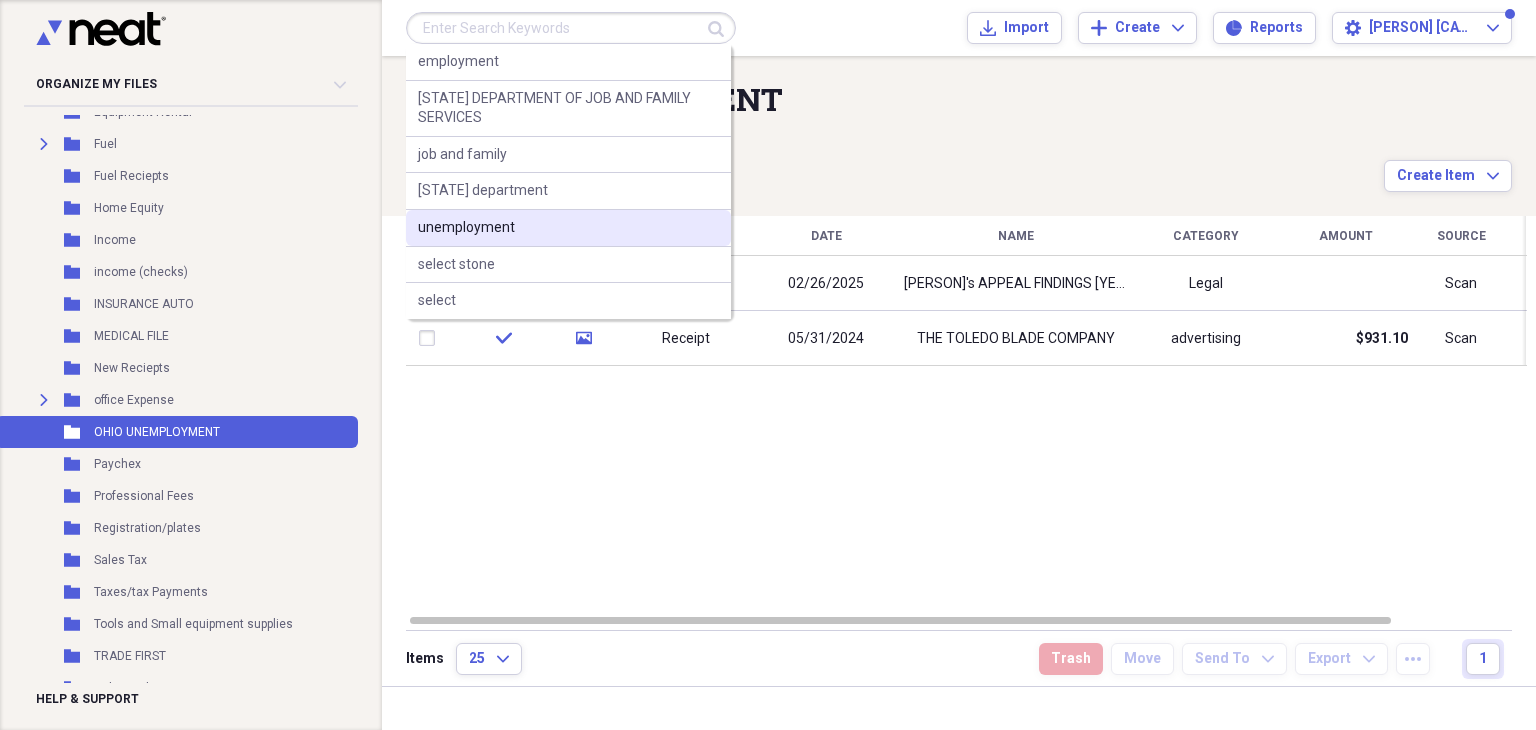 click on "unemployment" at bounding box center [568, 228] 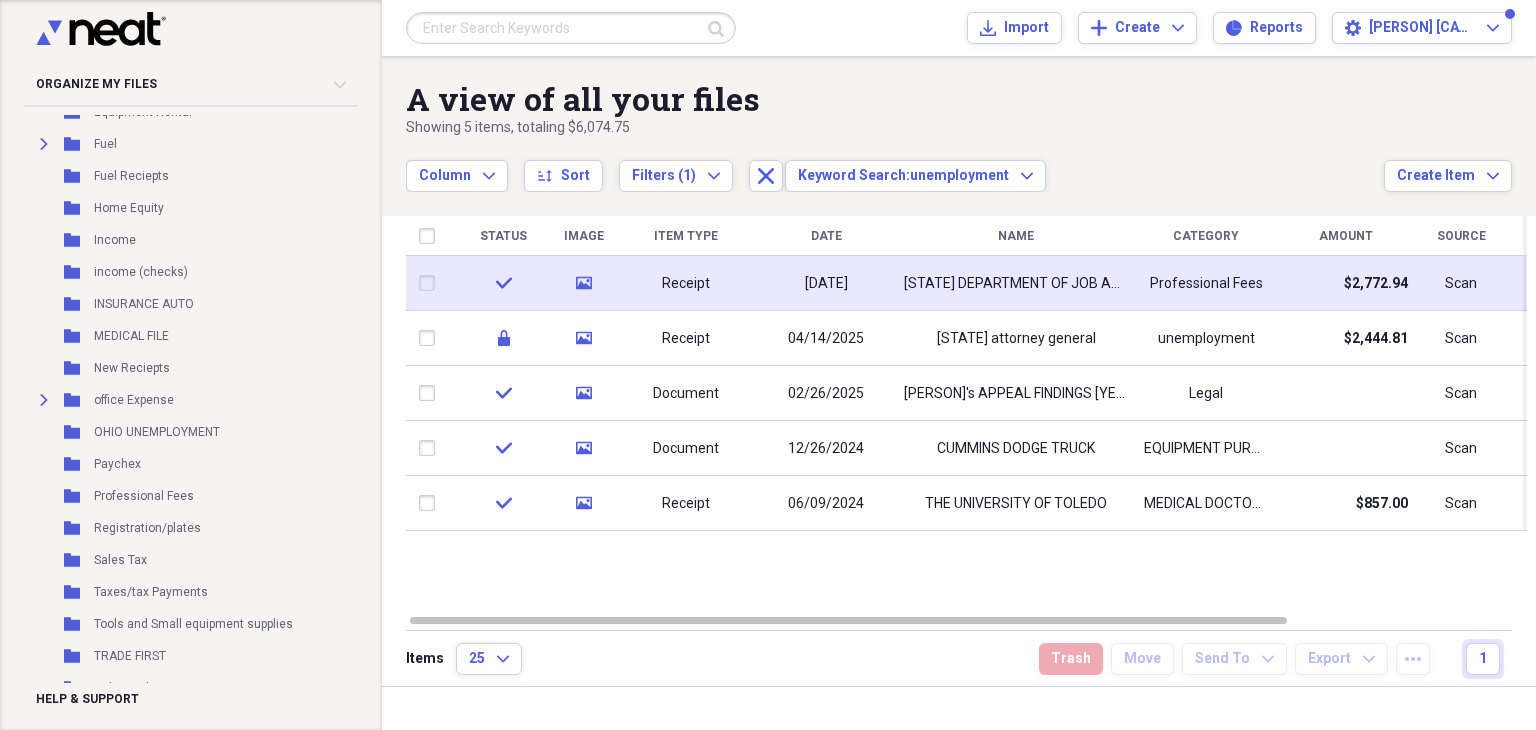 click on "[STATE] DEPARTMENT OF JOB AND FAMILY SERVICES" at bounding box center [1016, 284] 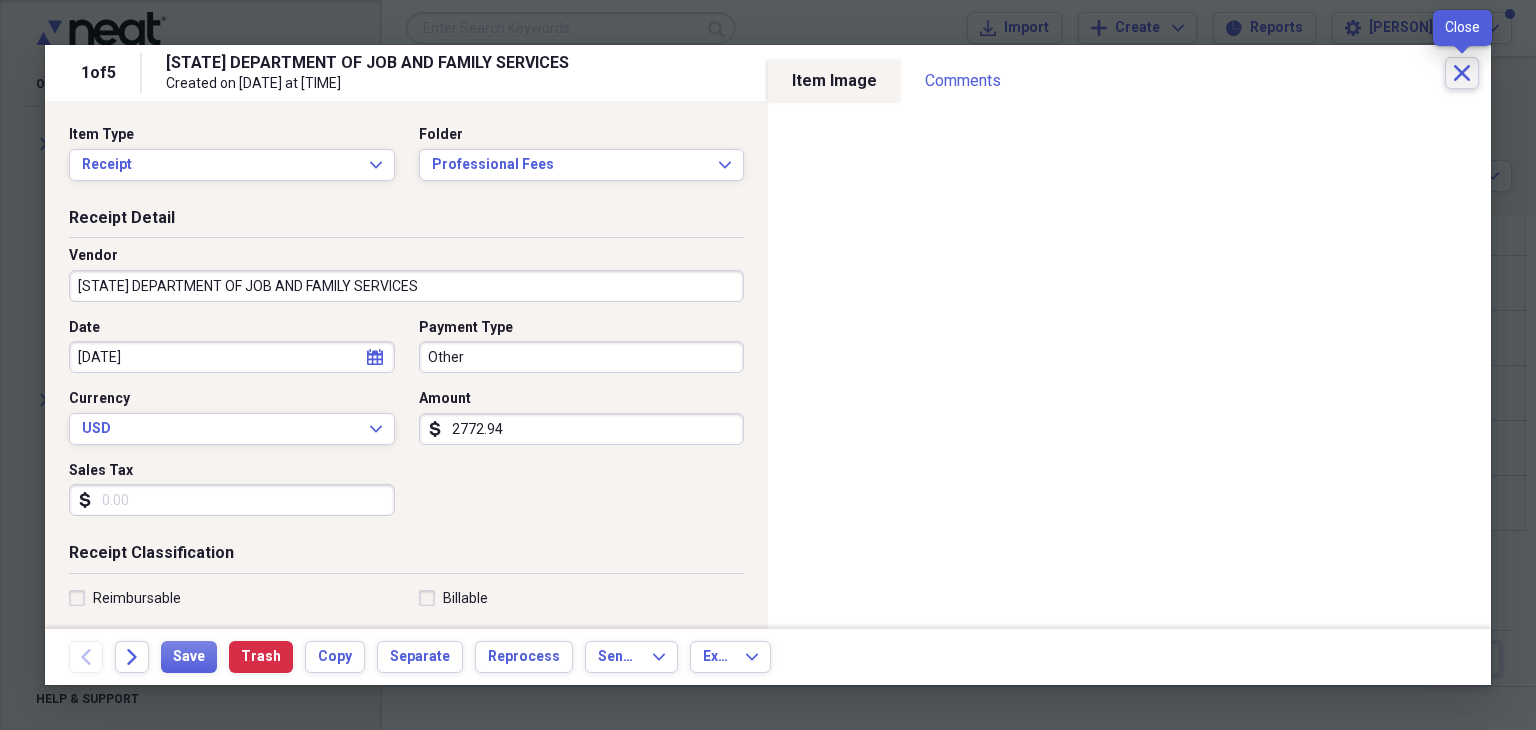 click 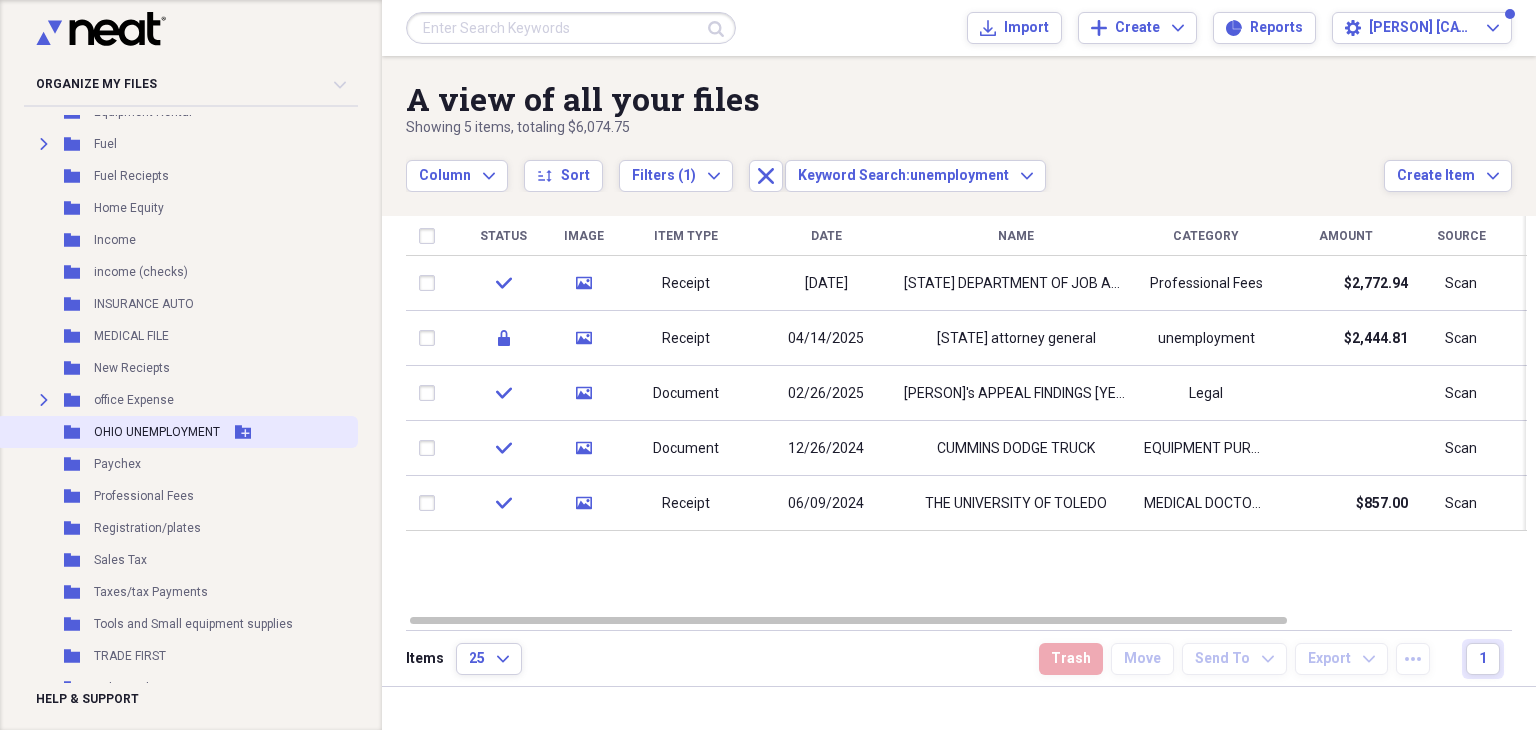 click on "Add Folder" at bounding box center [243, 432] 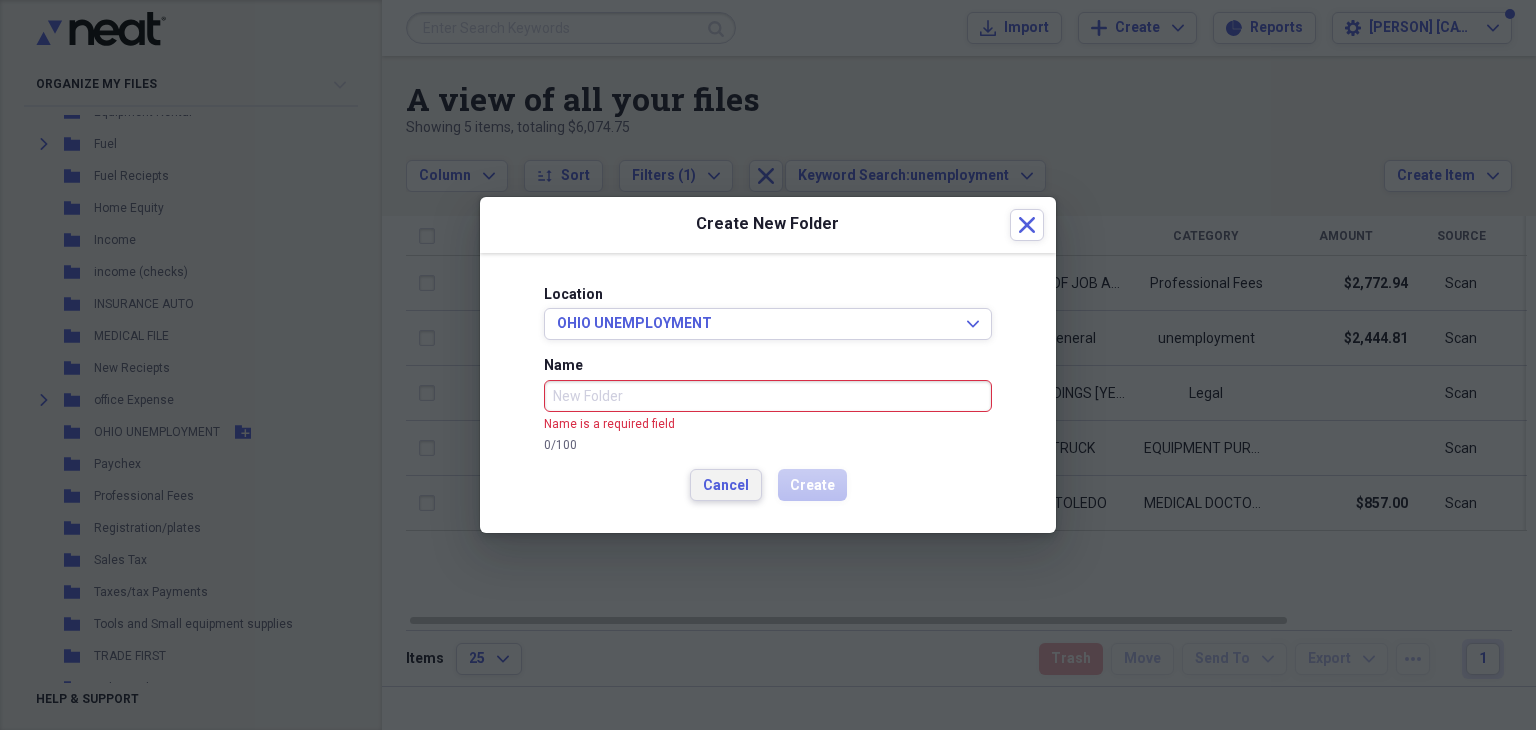 click on "Cancel" at bounding box center (726, 485) 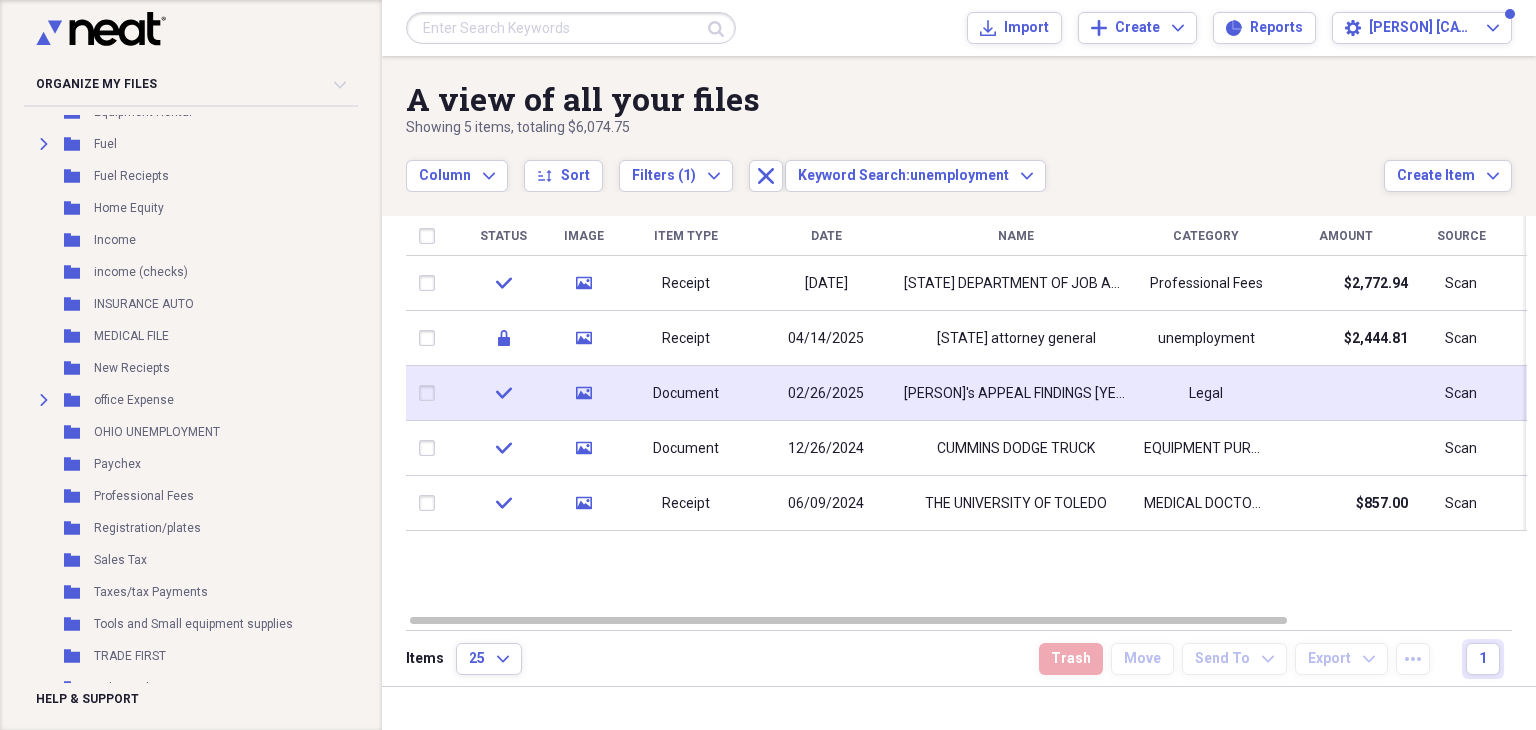 click on "[PERSON]'s APPEAL FINDINGS [YEAR]" at bounding box center (1016, 394) 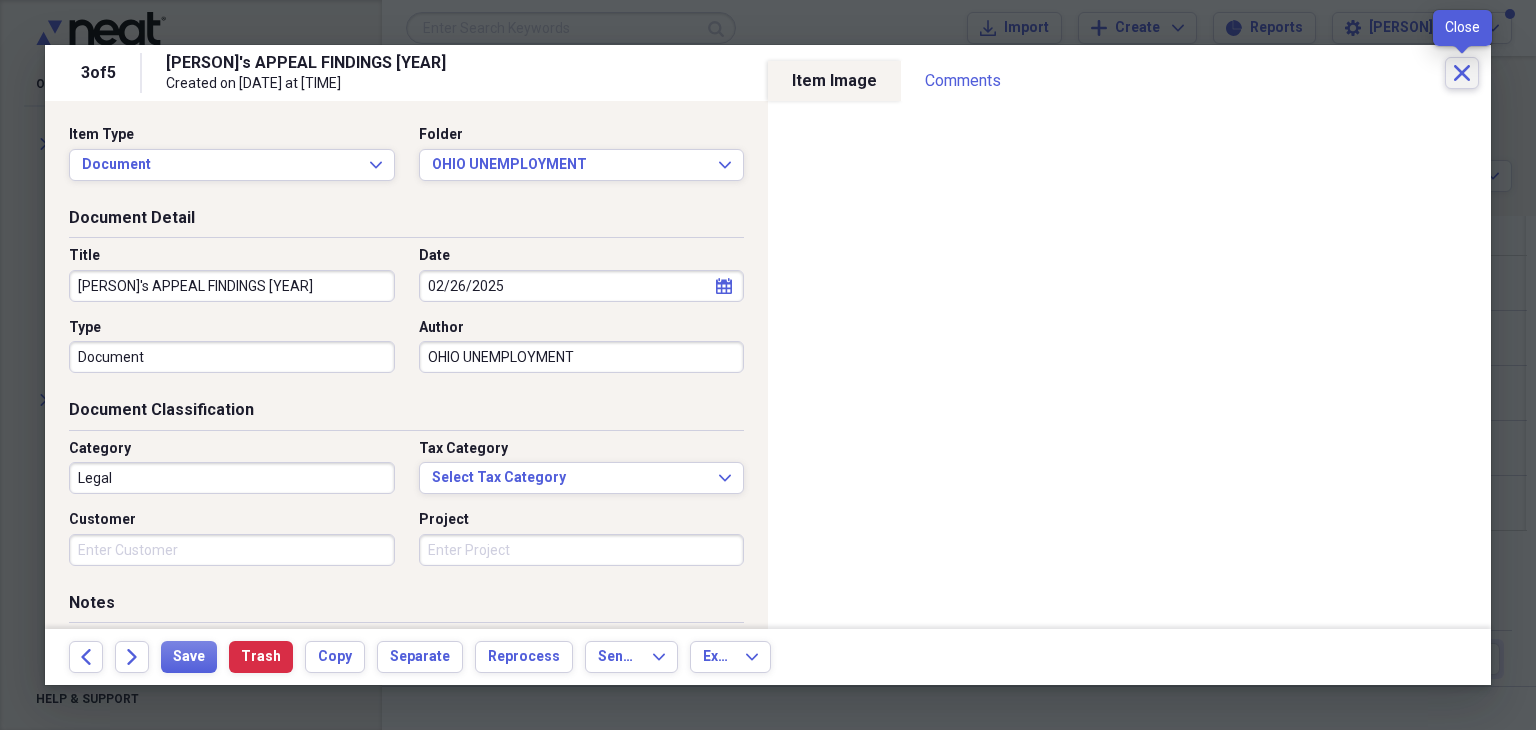 click on "Close" 